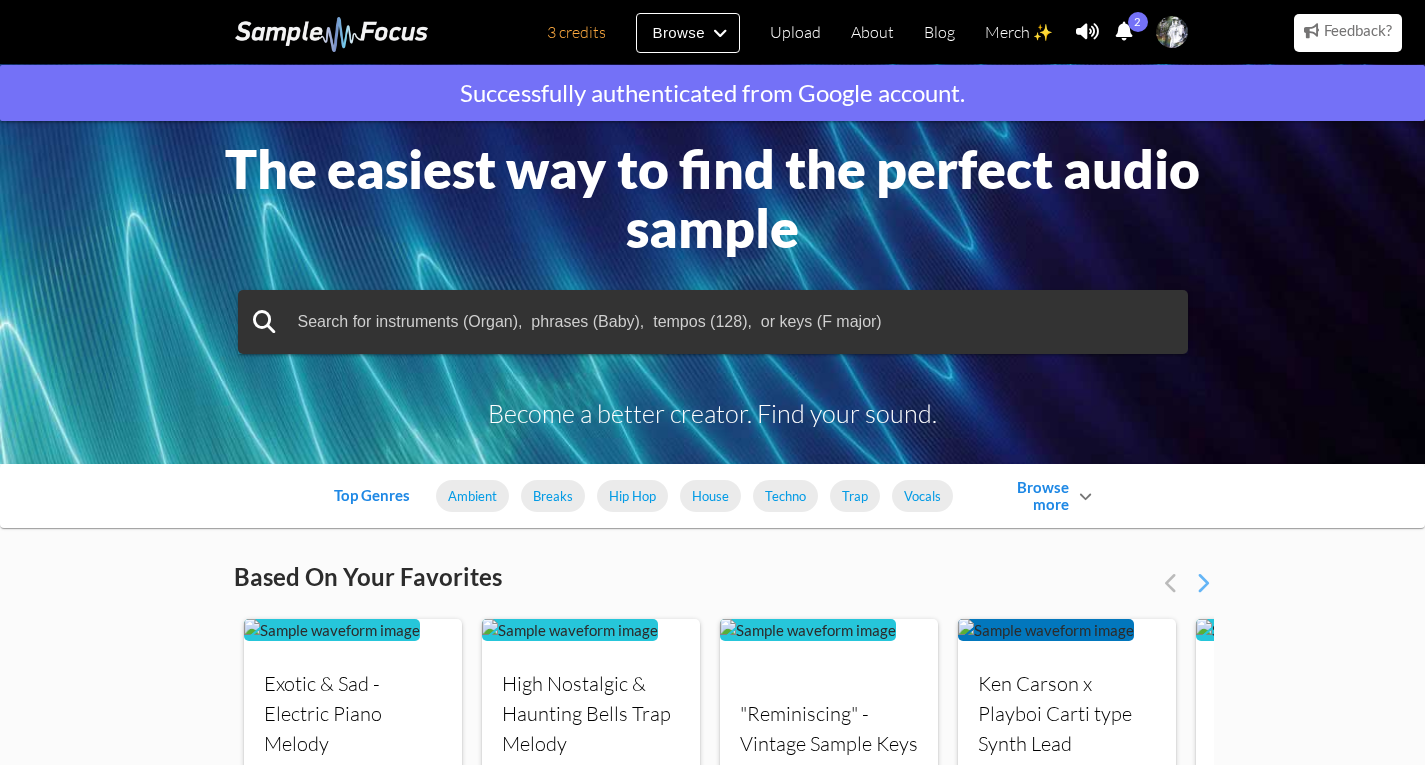 scroll, scrollTop: 0, scrollLeft: 0, axis: both 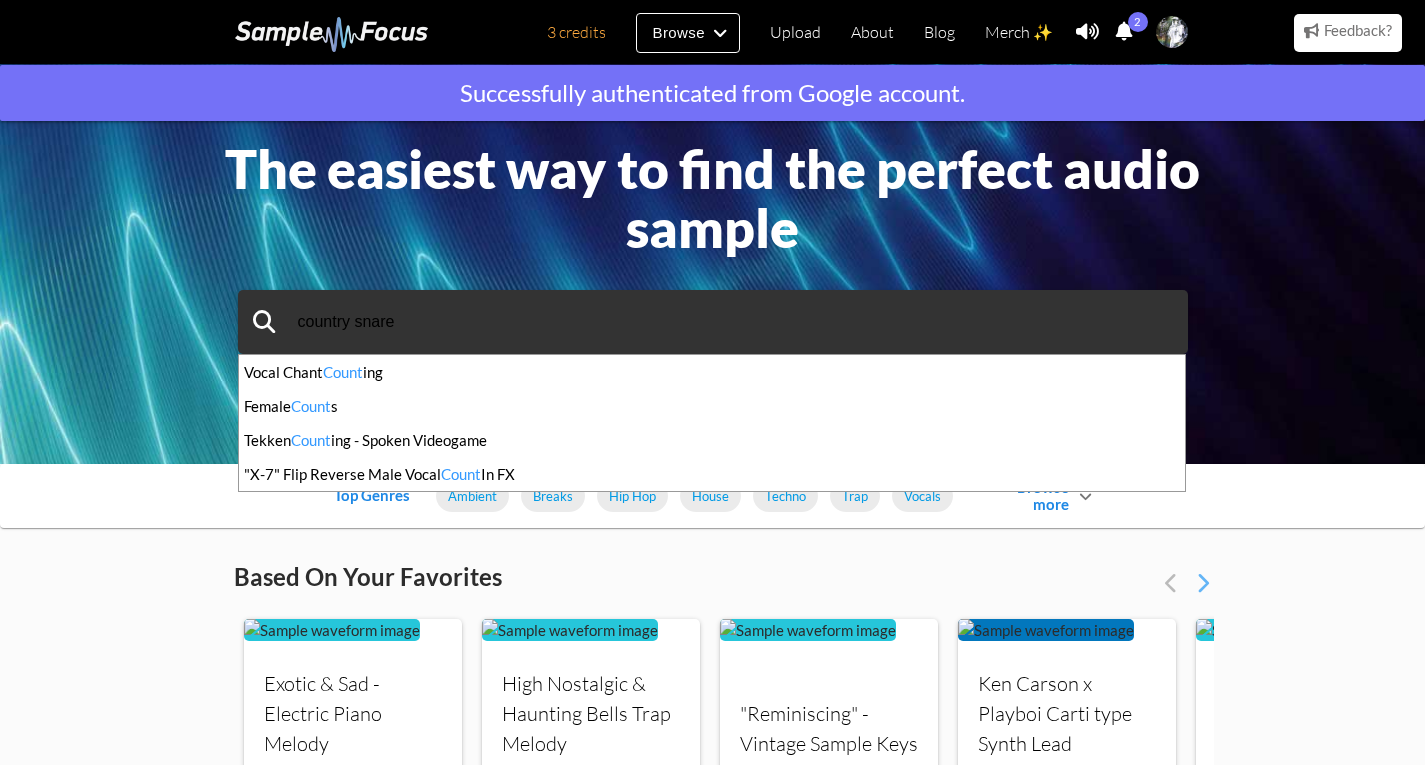 type on "country snare" 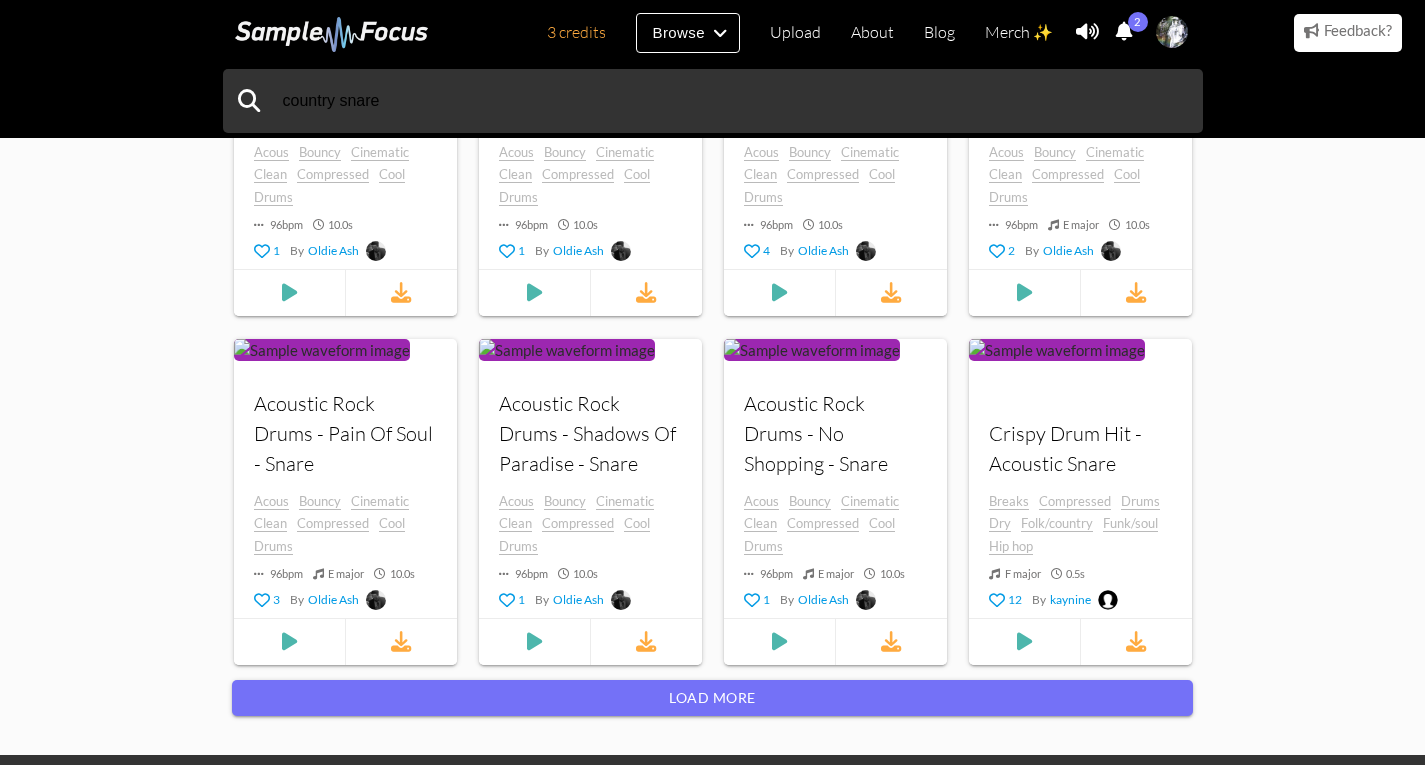 scroll, scrollTop: 1740, scrollLeft: 0, axis: vertical 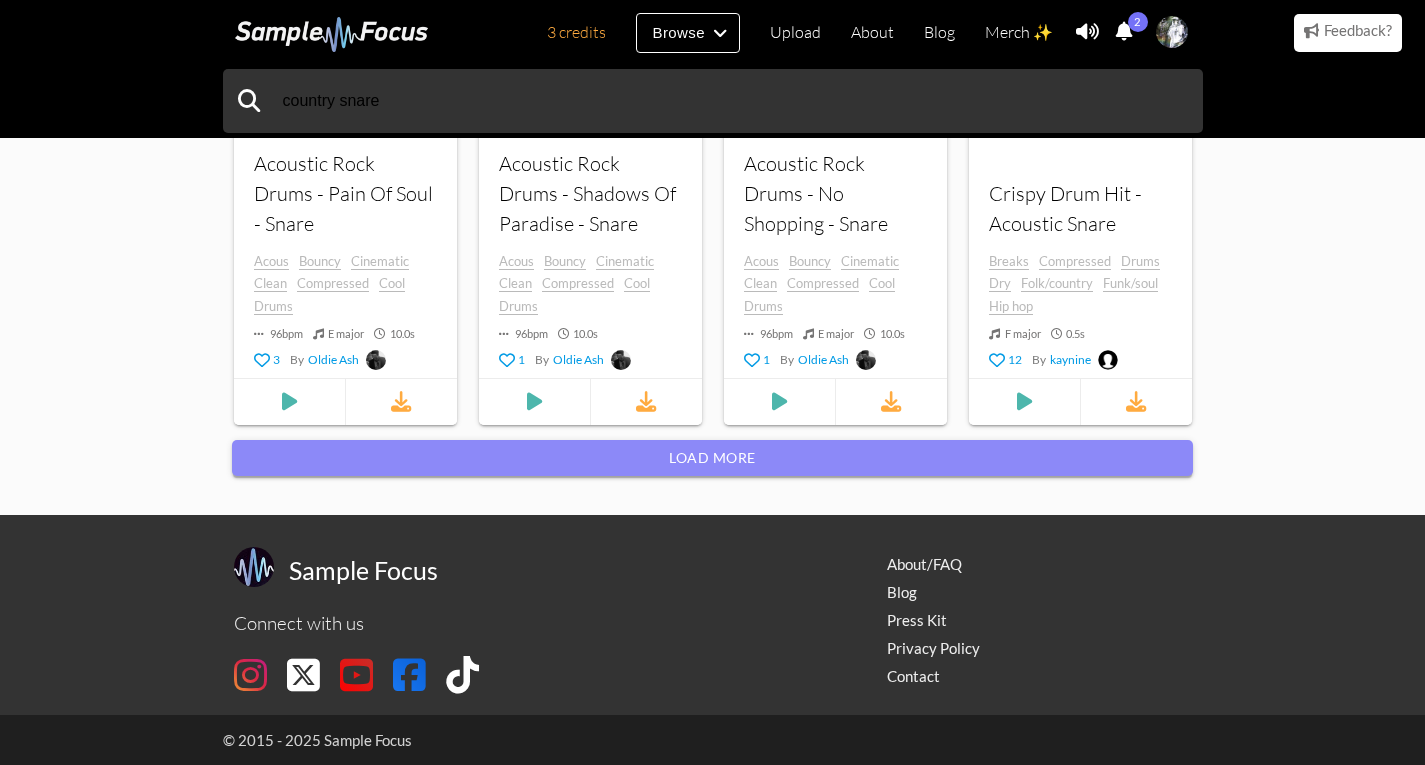 click on "Load more" at bounding box center (712, 458) 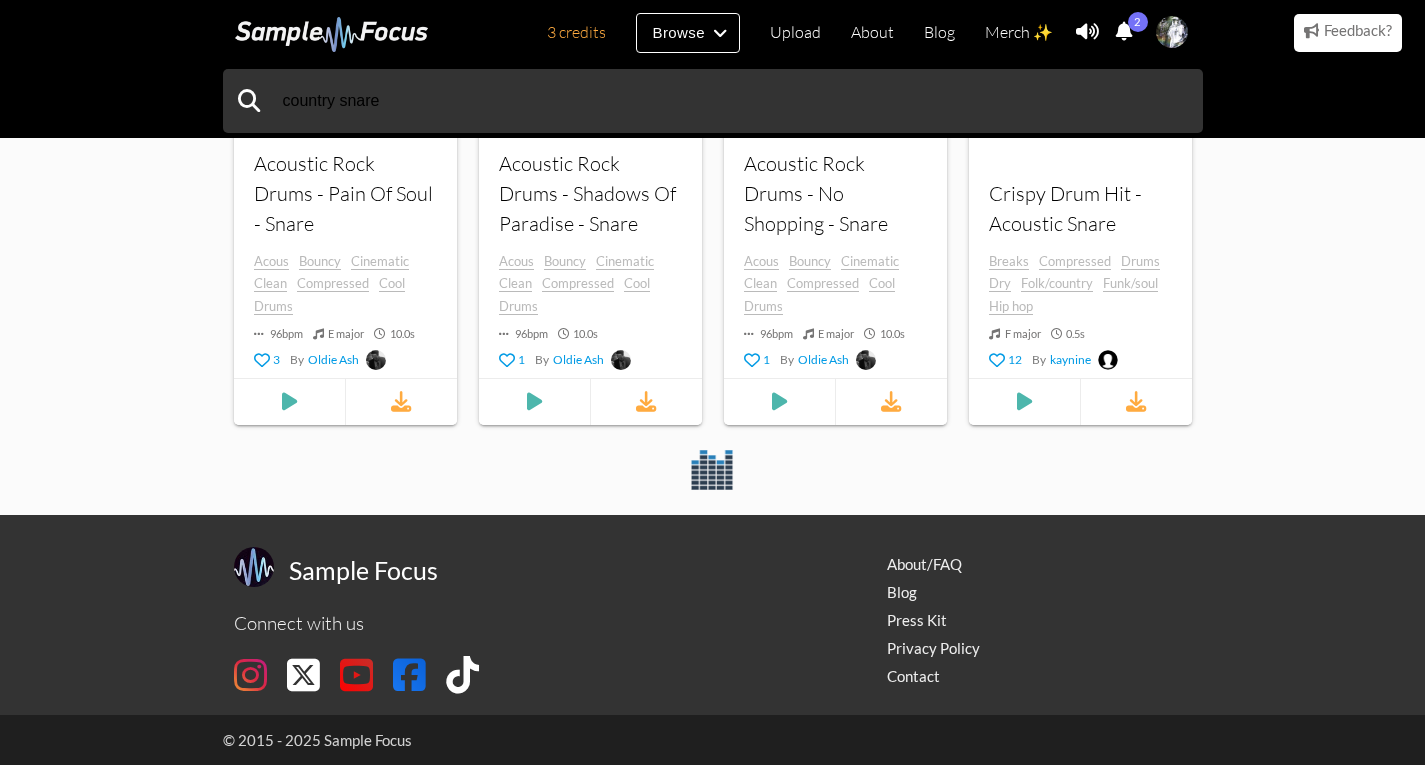 click at bounding box center [1124, 31] 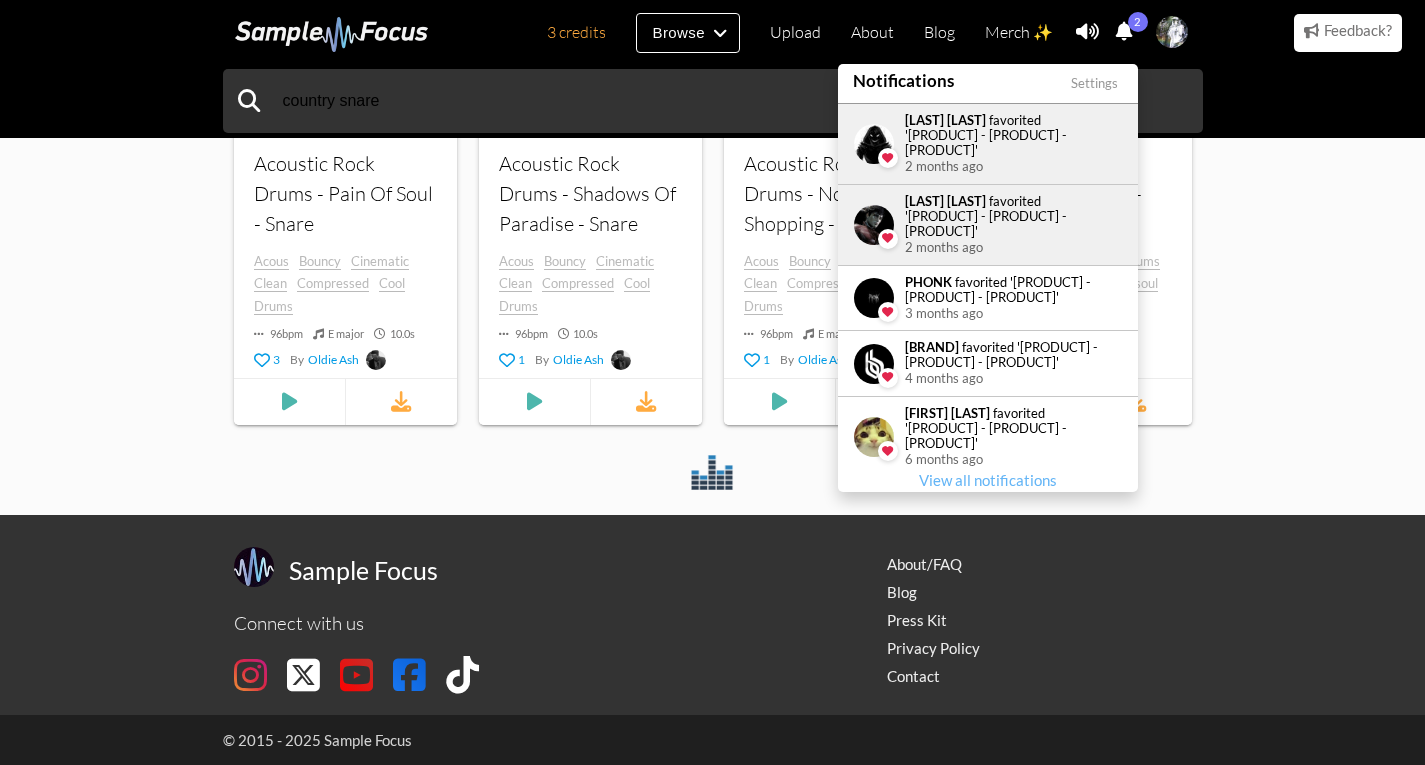 click at bounding box center [1124, 31] 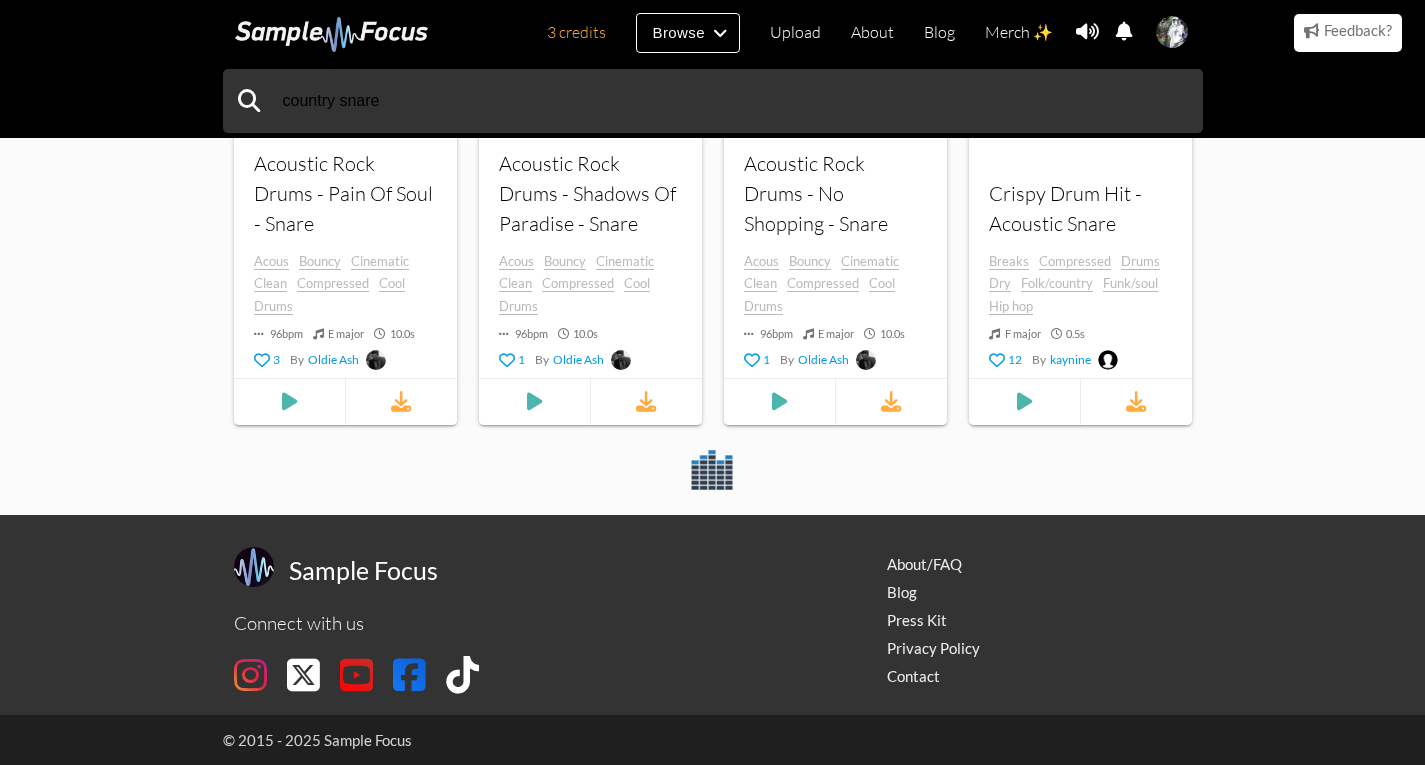 click at bounding box center [1124, 31] 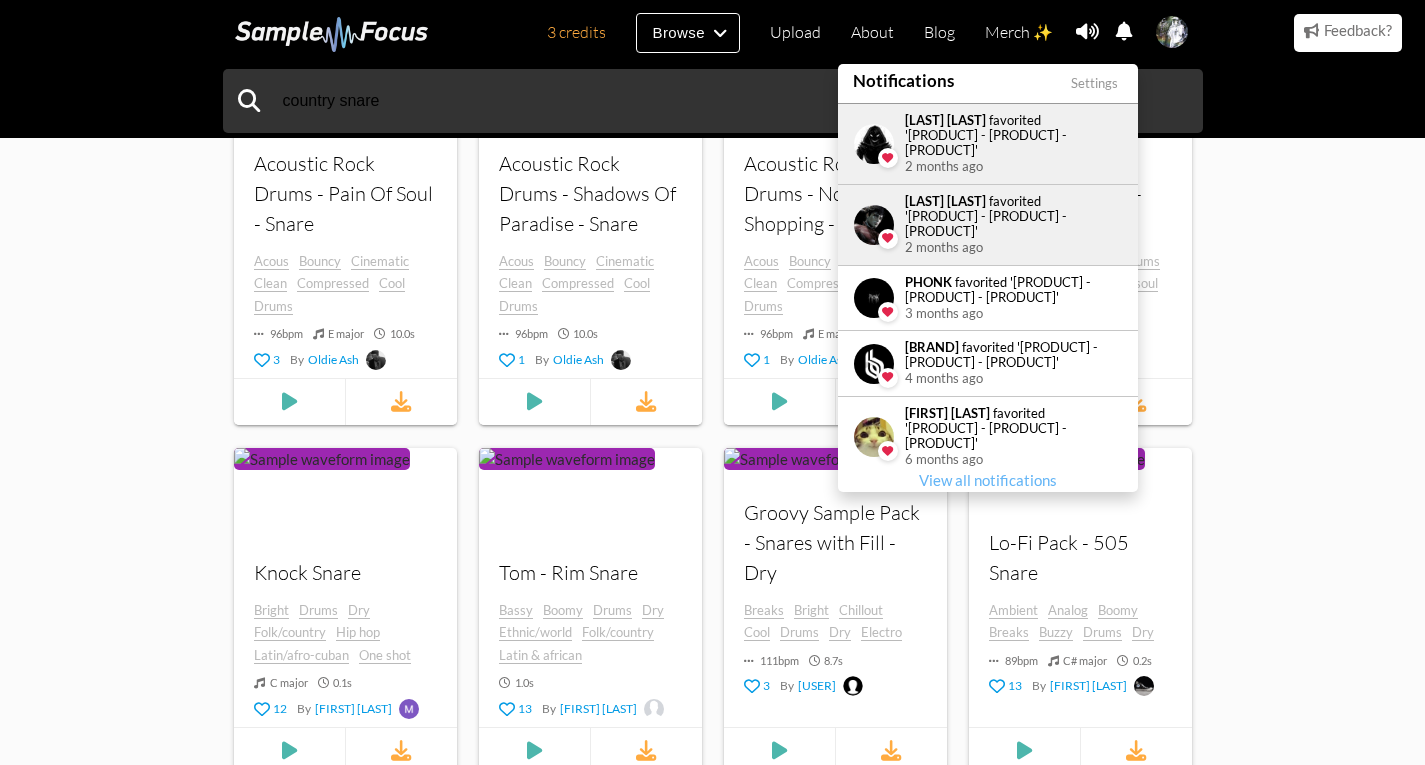click at bounding box center (1124, 31) 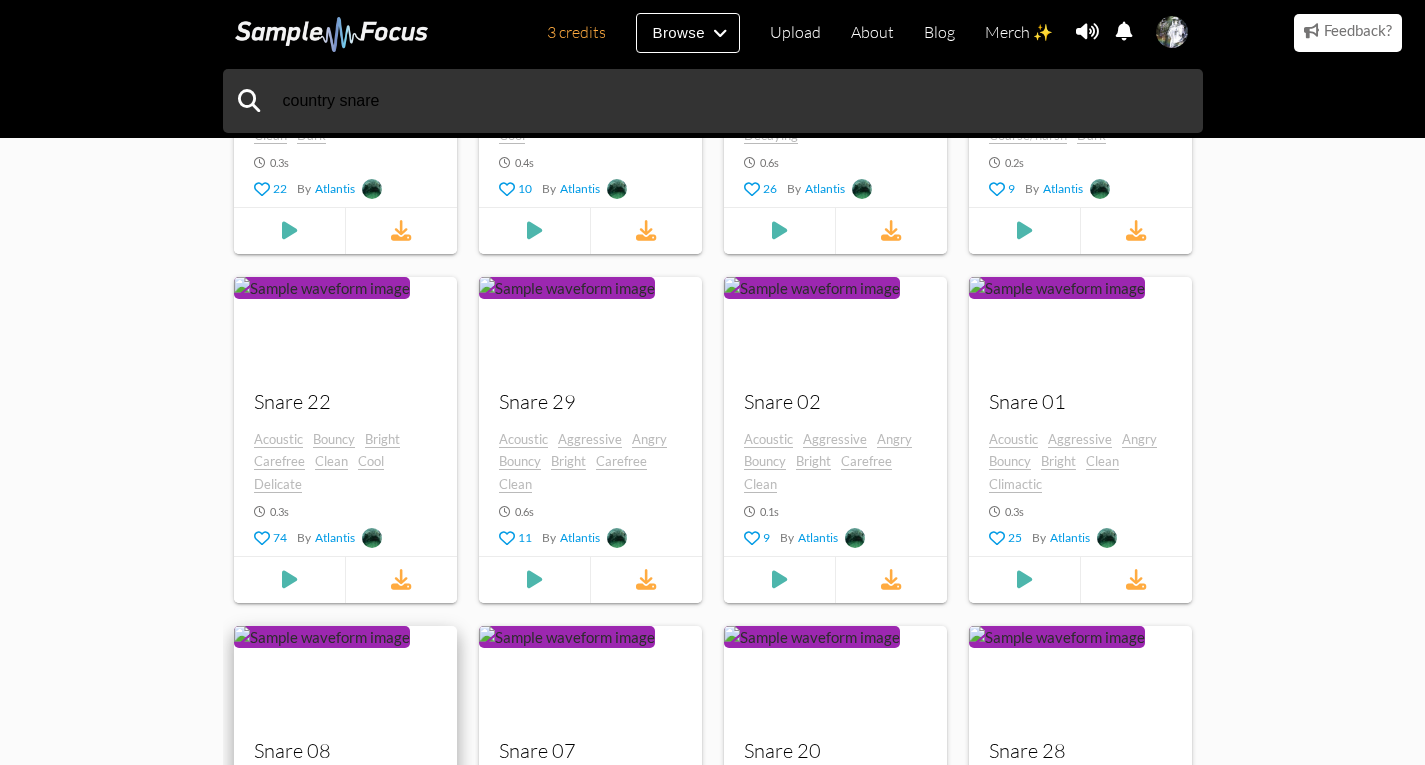 scroll, scrollTop: 6050, scrollLeft: 0, axis: vertical 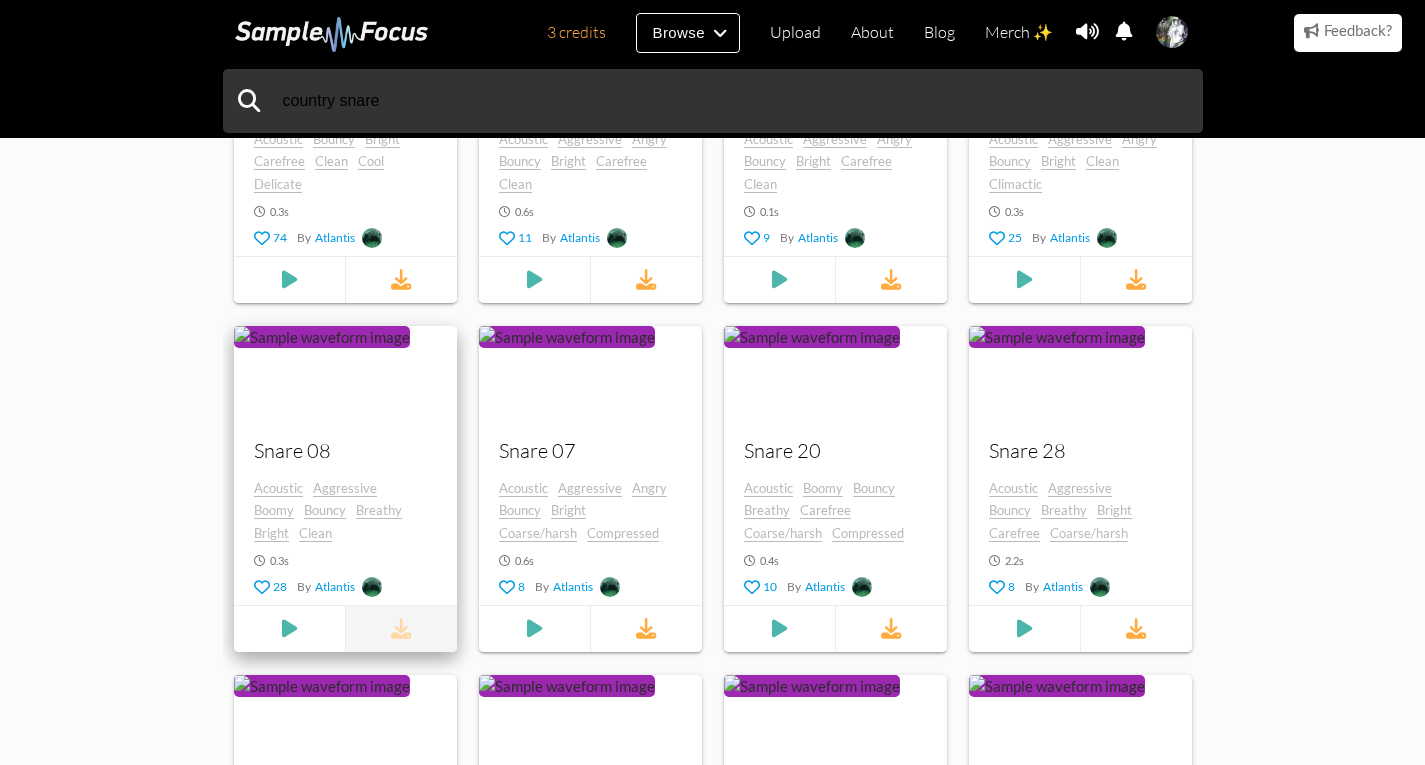 click at bounding box center [401, 628] 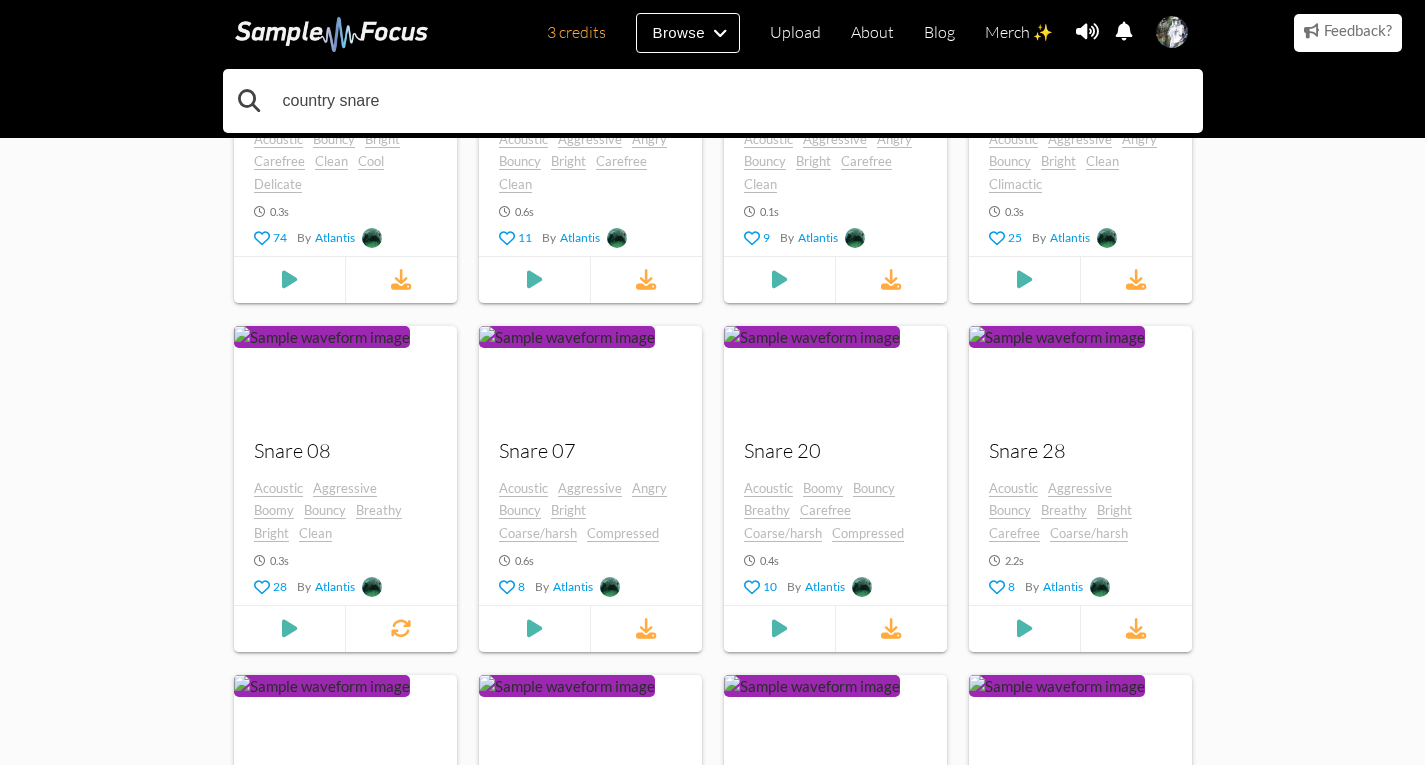 click on "country snare" at bounding box center [713, 101] 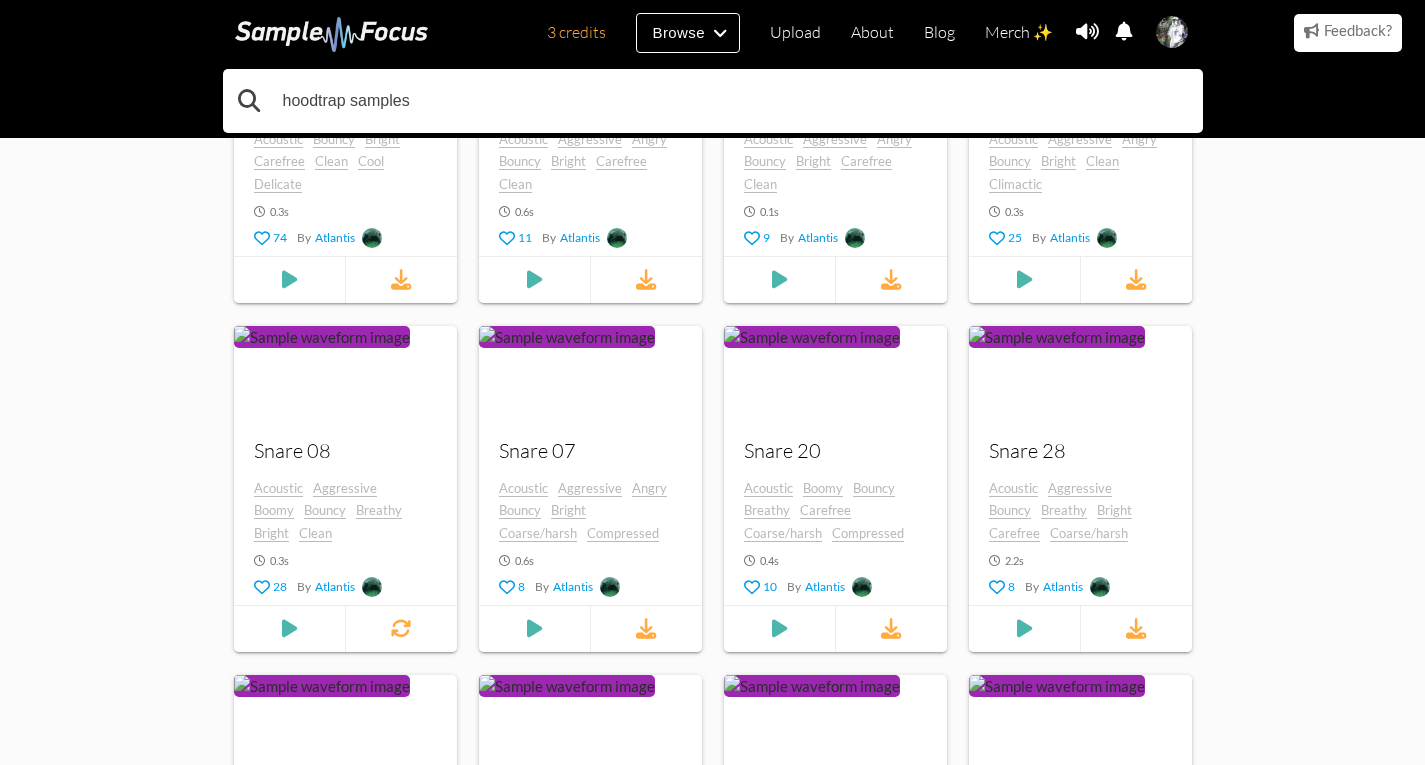 type on "hoodtrap samples" 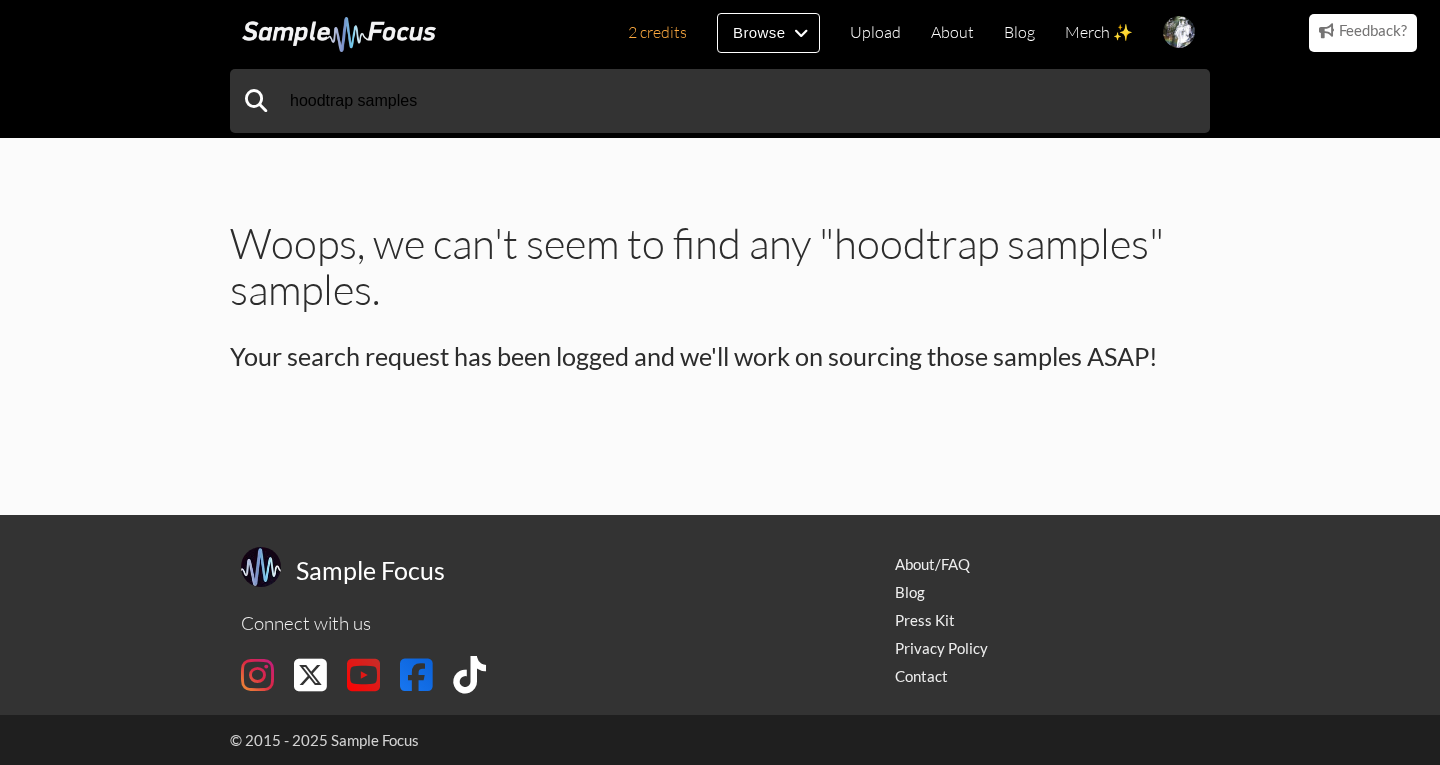 scroll, scrollTop: 0, scrollLeft: 0, axis: both 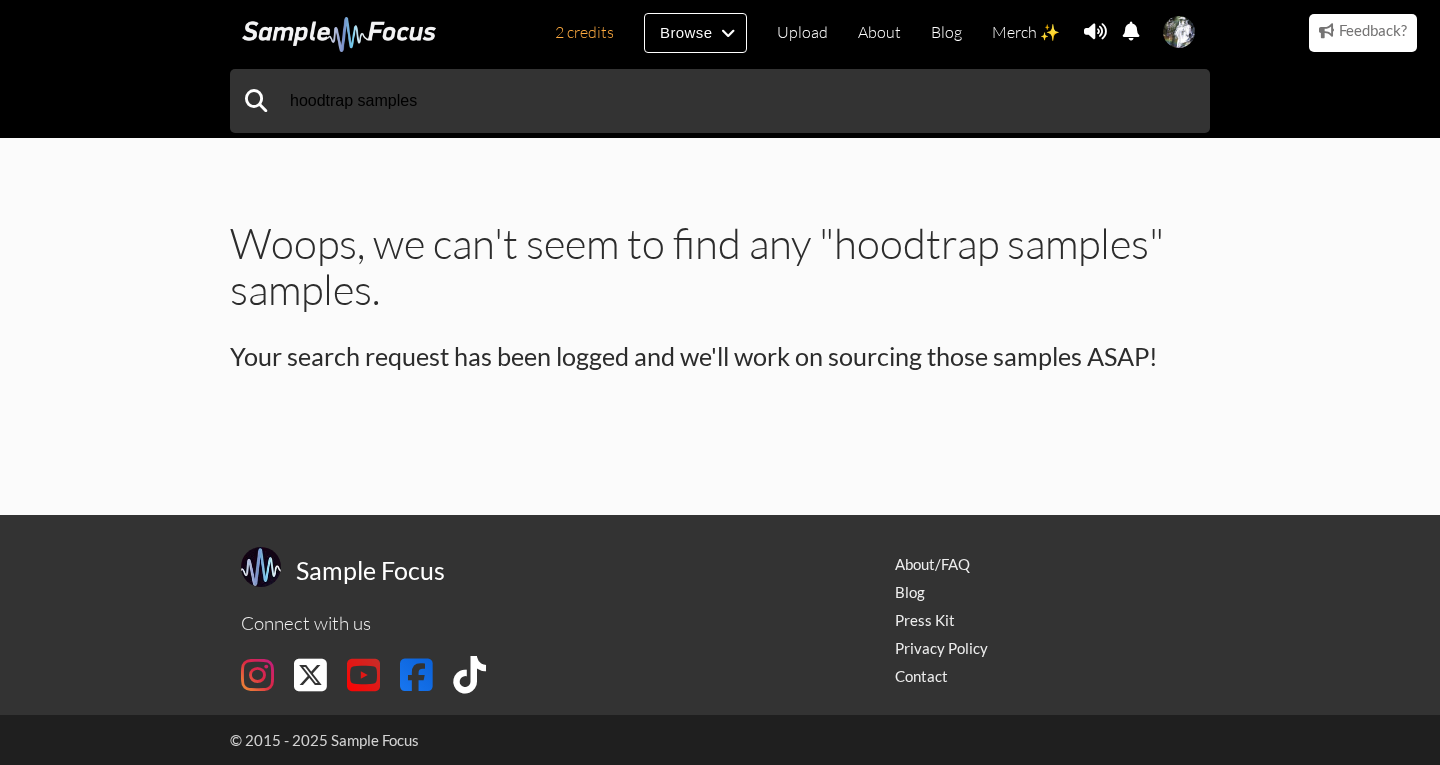 click on "hoodtrap samples" at bounding box center (720, 101) 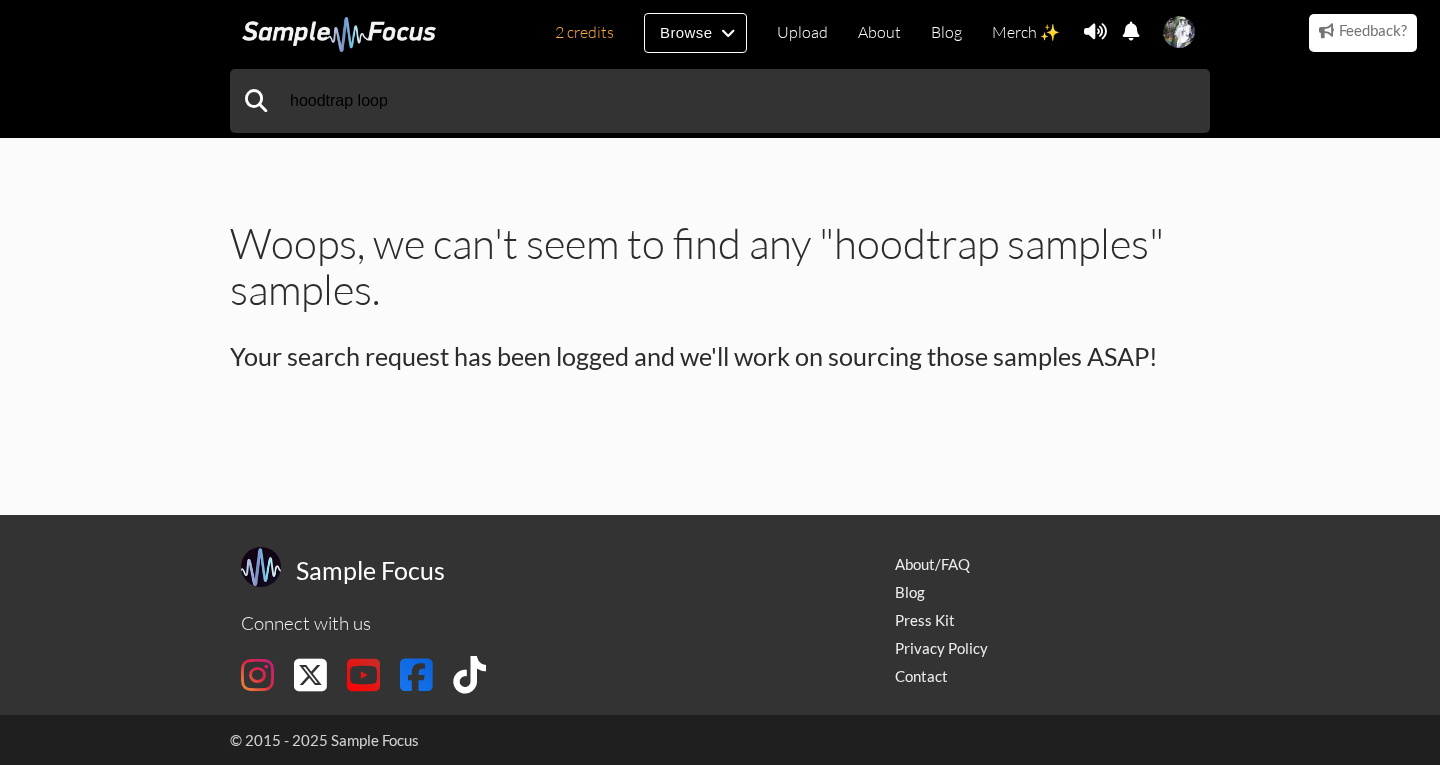 type on "hoodtrap loop" 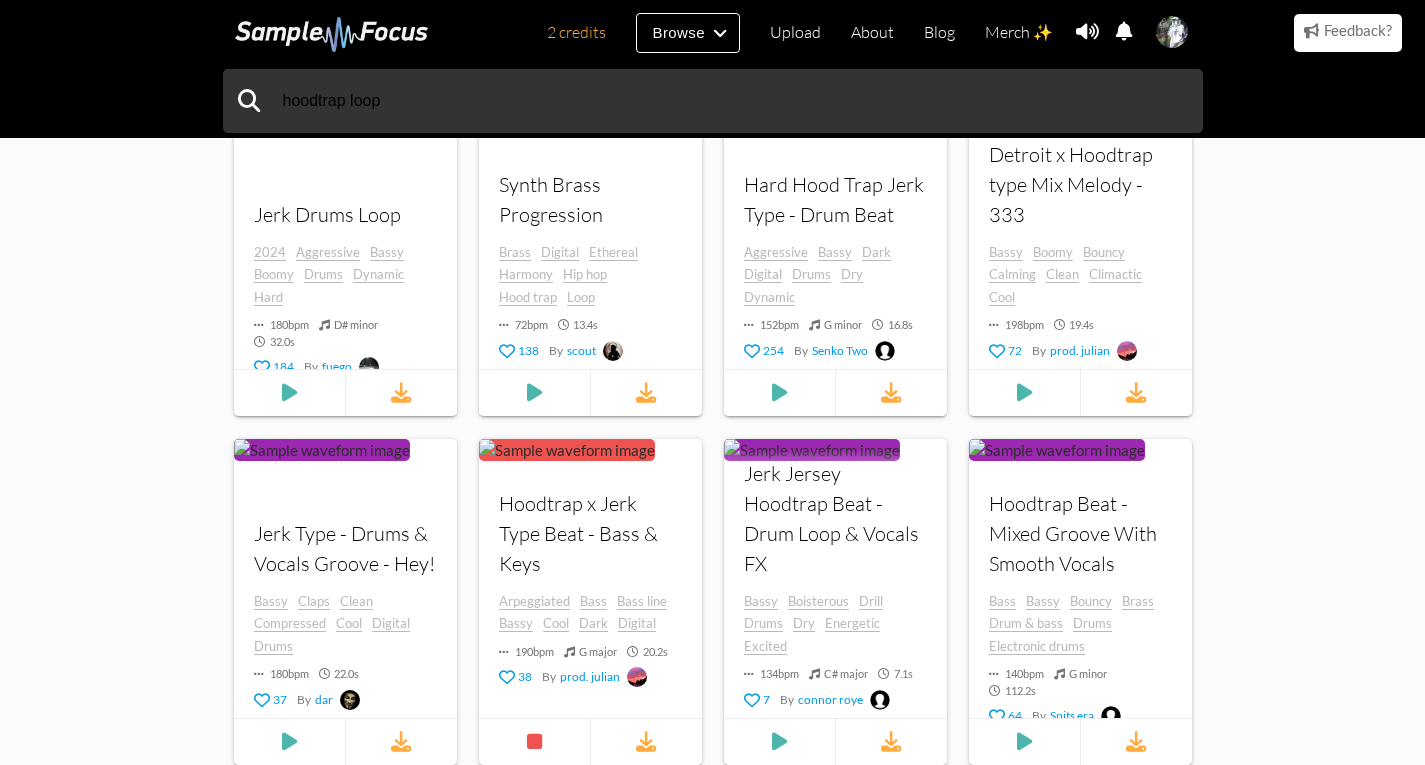 scroll, scrollTop: 1740, scrollLeft: 0, axis: vertical 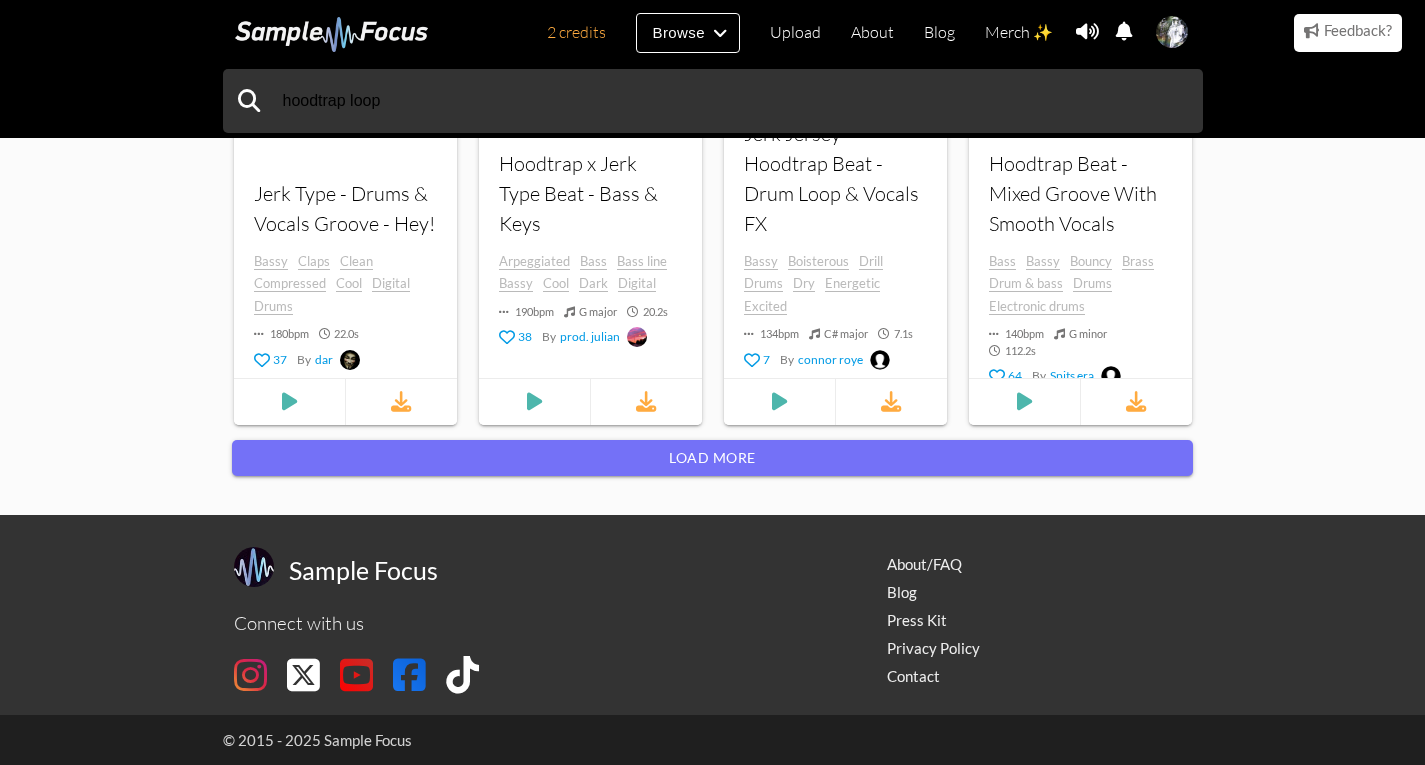 click on "Load more" at bounding box center (712, 458) 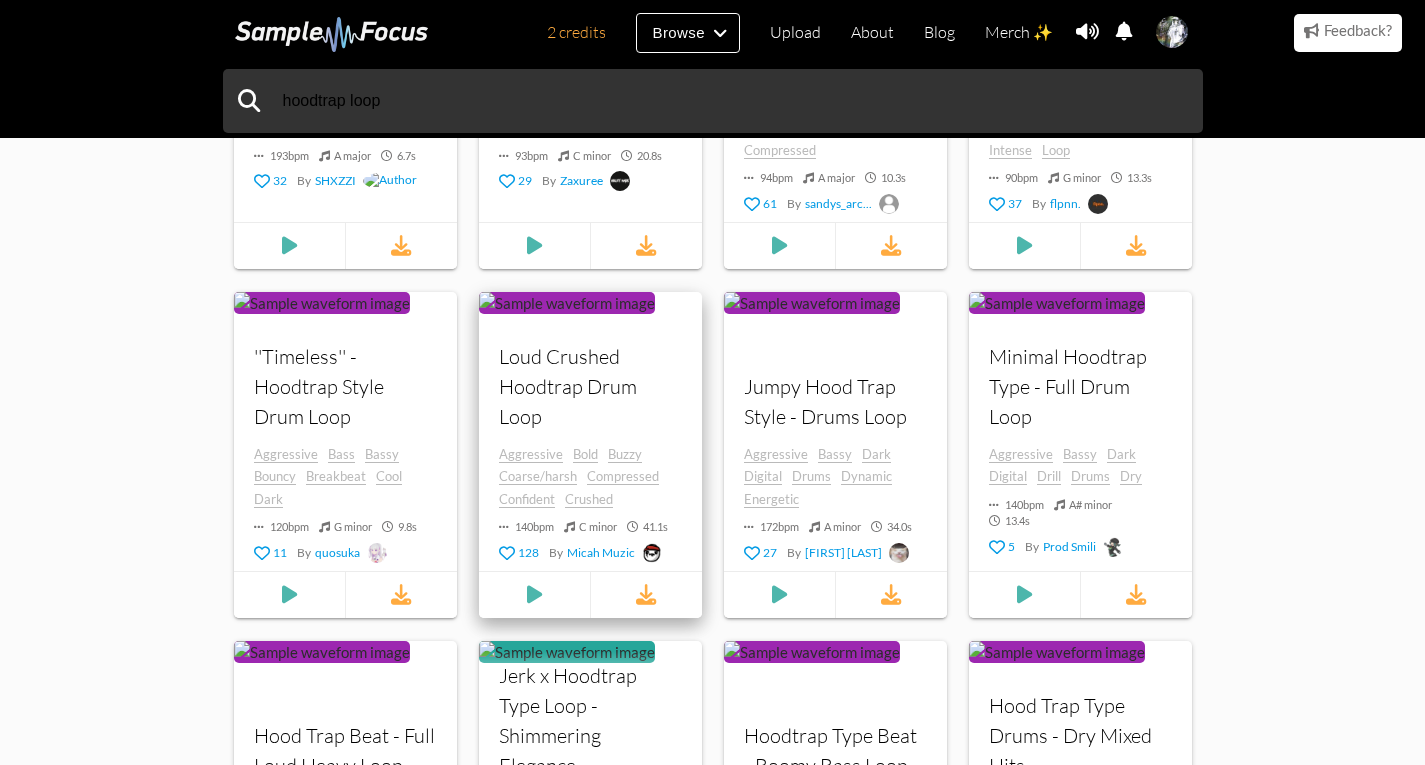 scroll, scrollTop: 700, scrollLeft: 0, axis: vertical 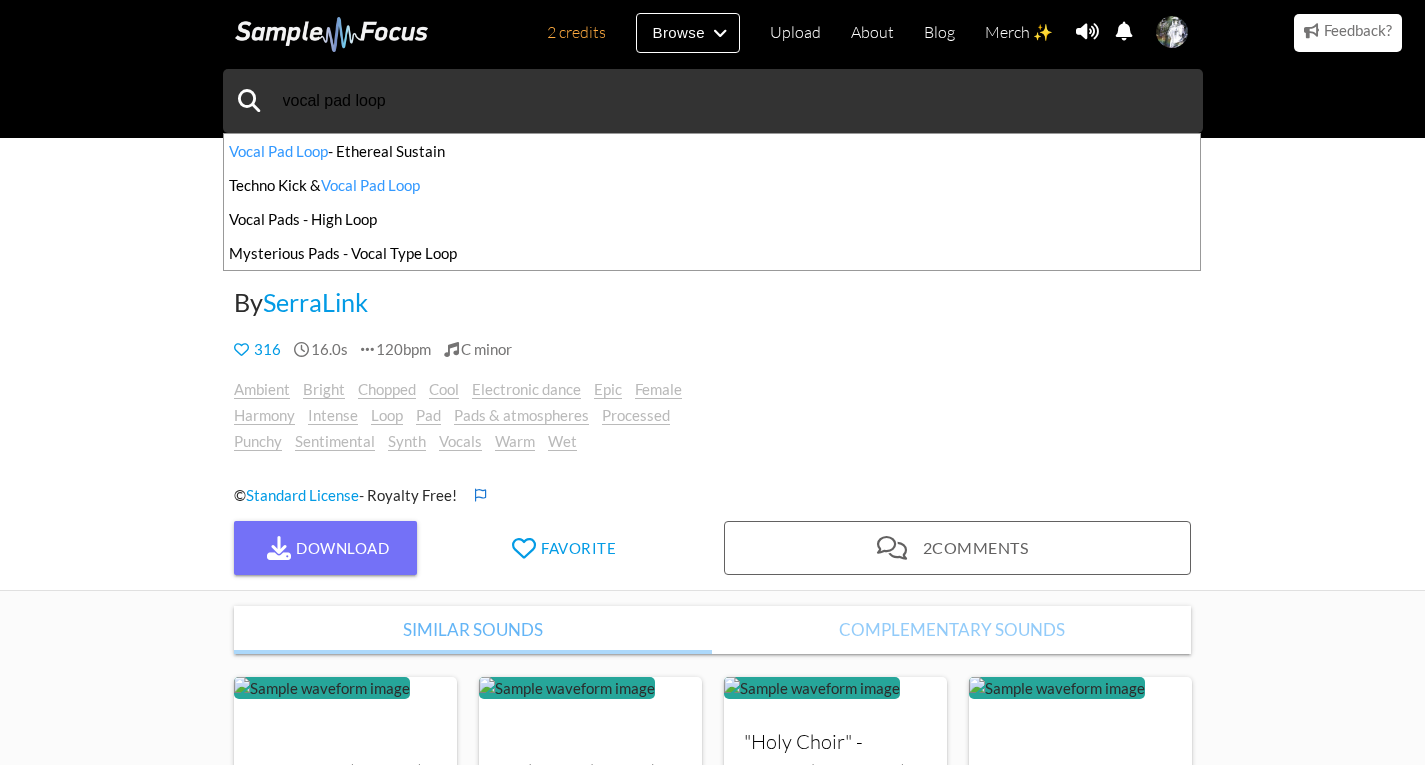type on "vocal pad loop" 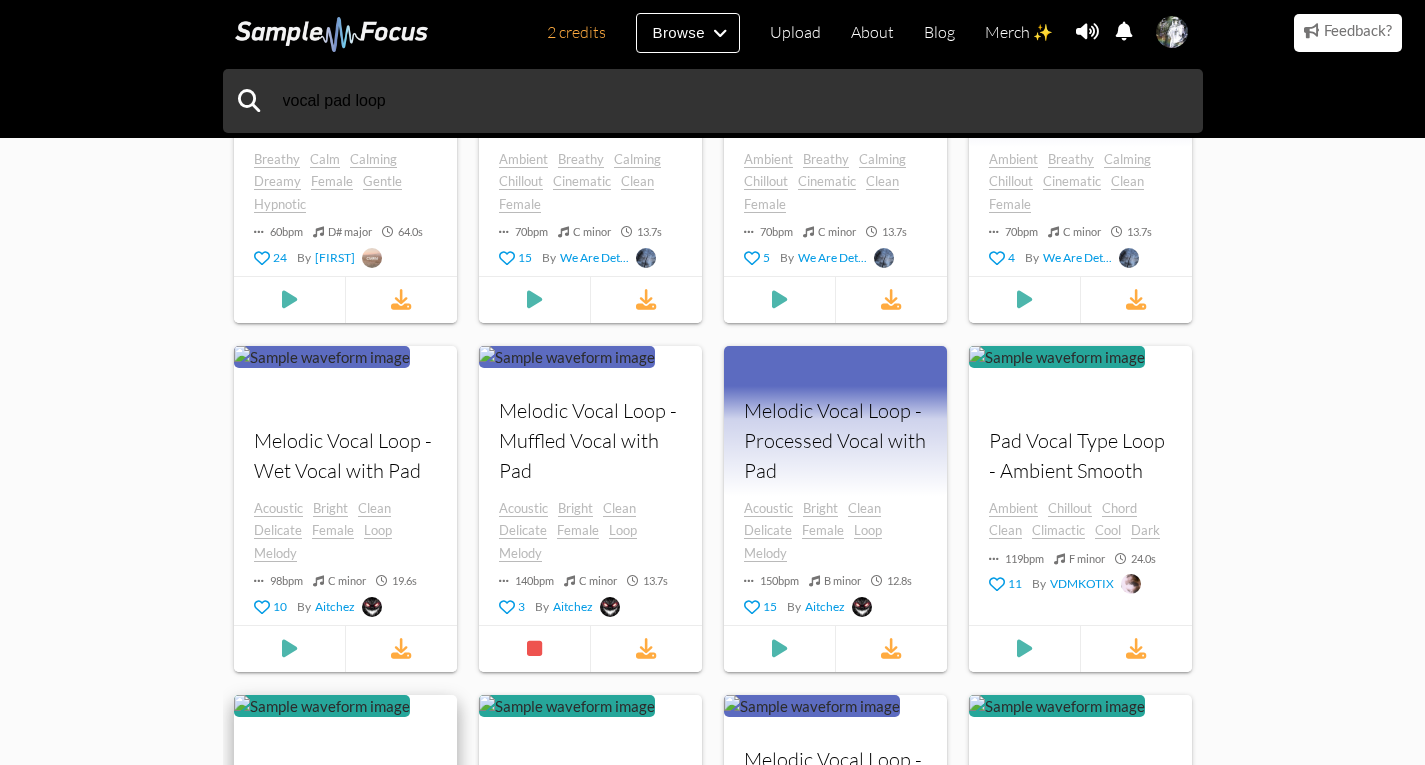 scroll, scrollTop: 2000, scrollLeft: 0, axis: vertical 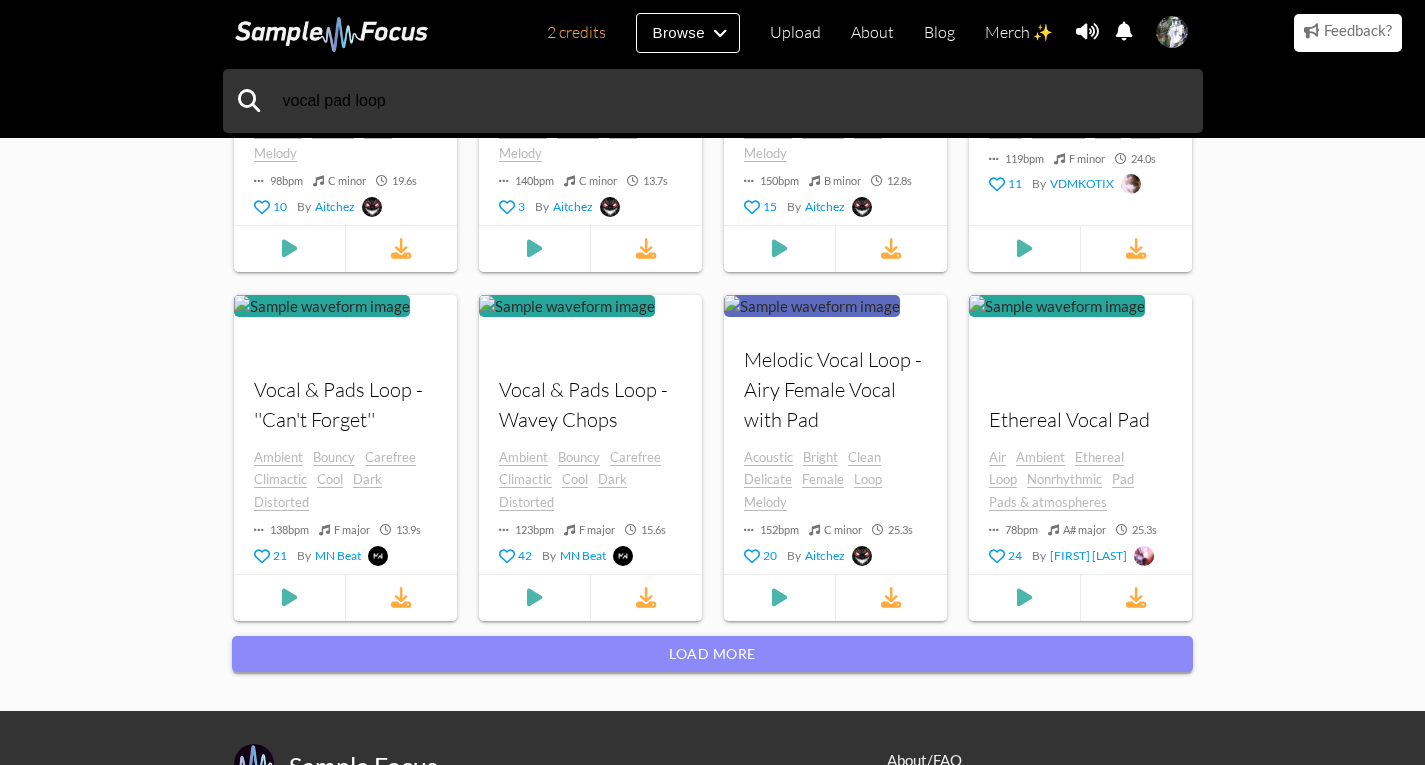 click on "Load more" at bounding box center [712, 654] 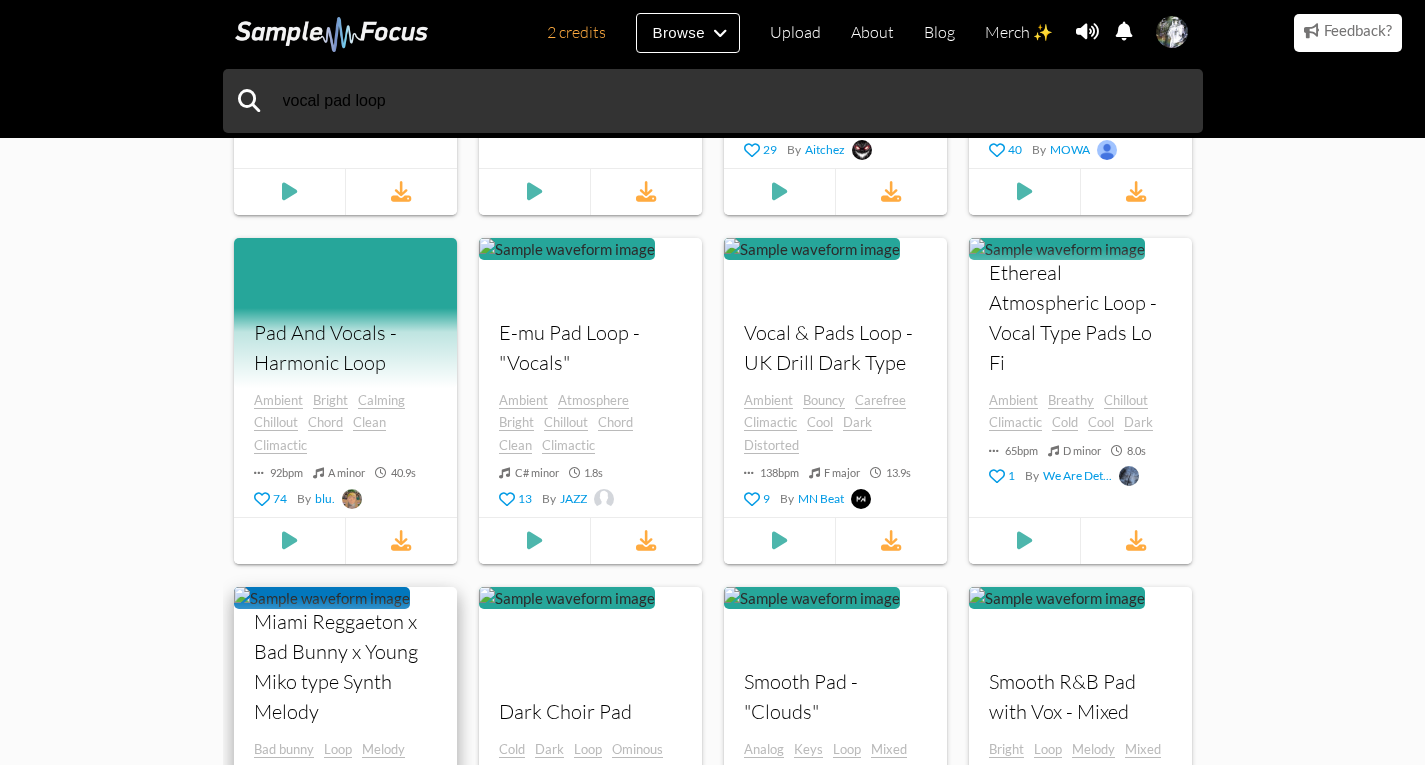 scroll, scrollTop: 4800, scrollLeft: 0, axis: vertical 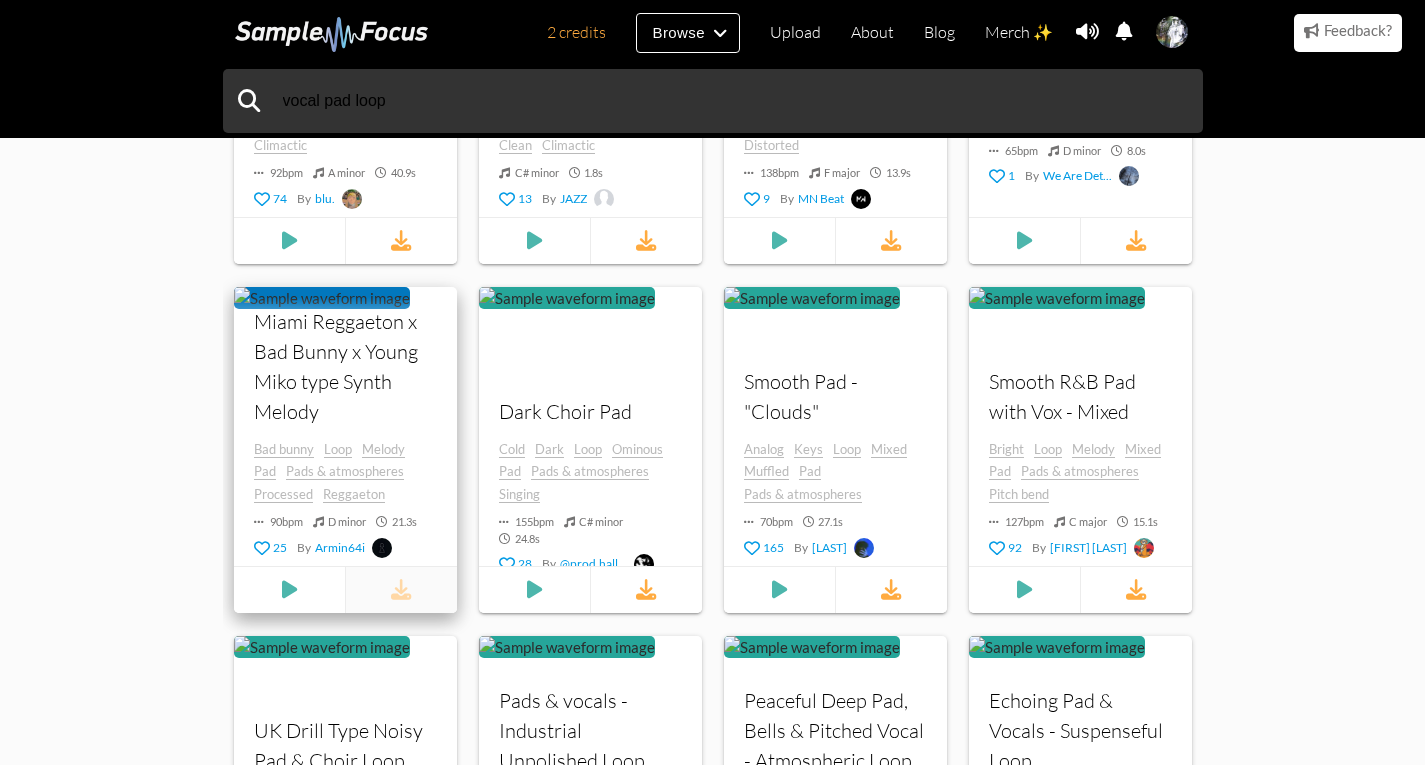click at bounding box center (400, 590) 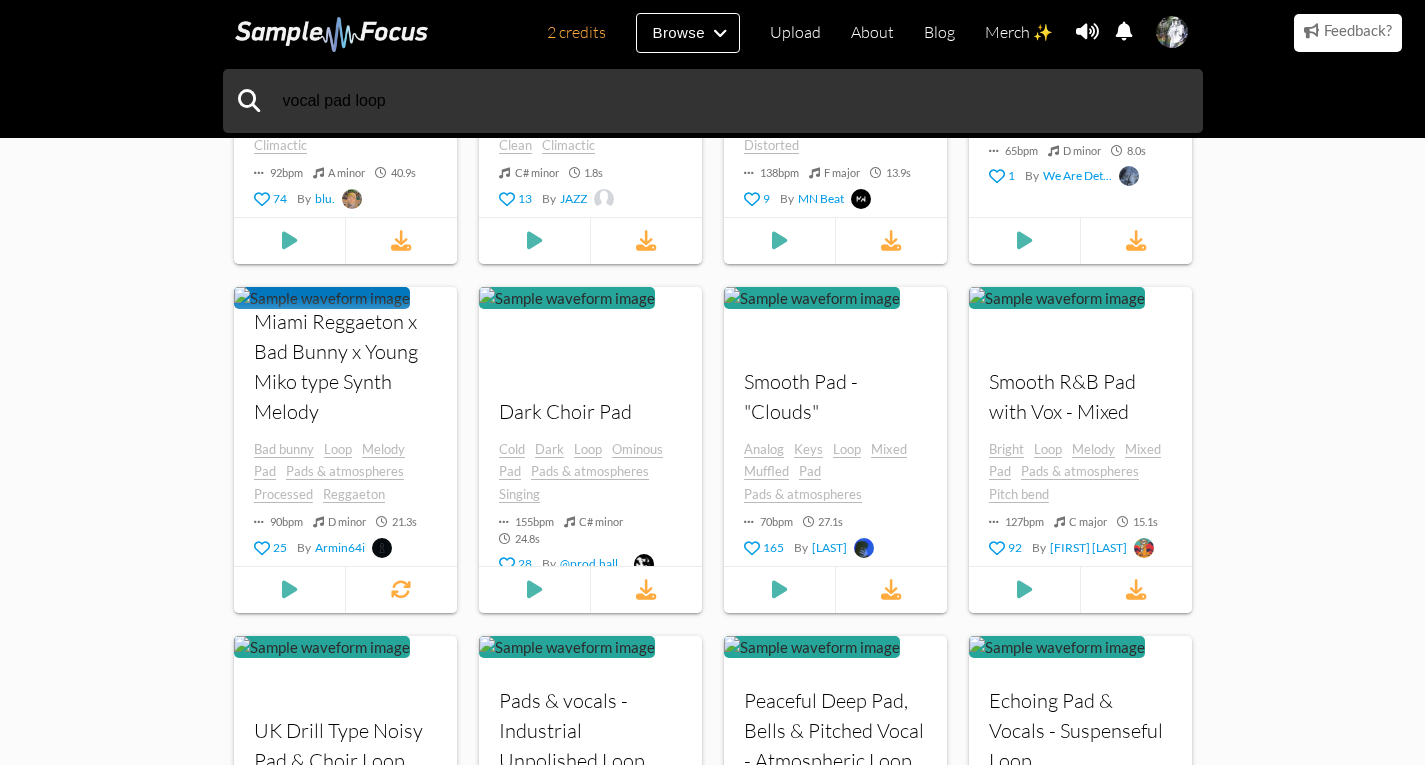 scroll, scrollTop: 4300, scrollLeft: 0, axis: vertical 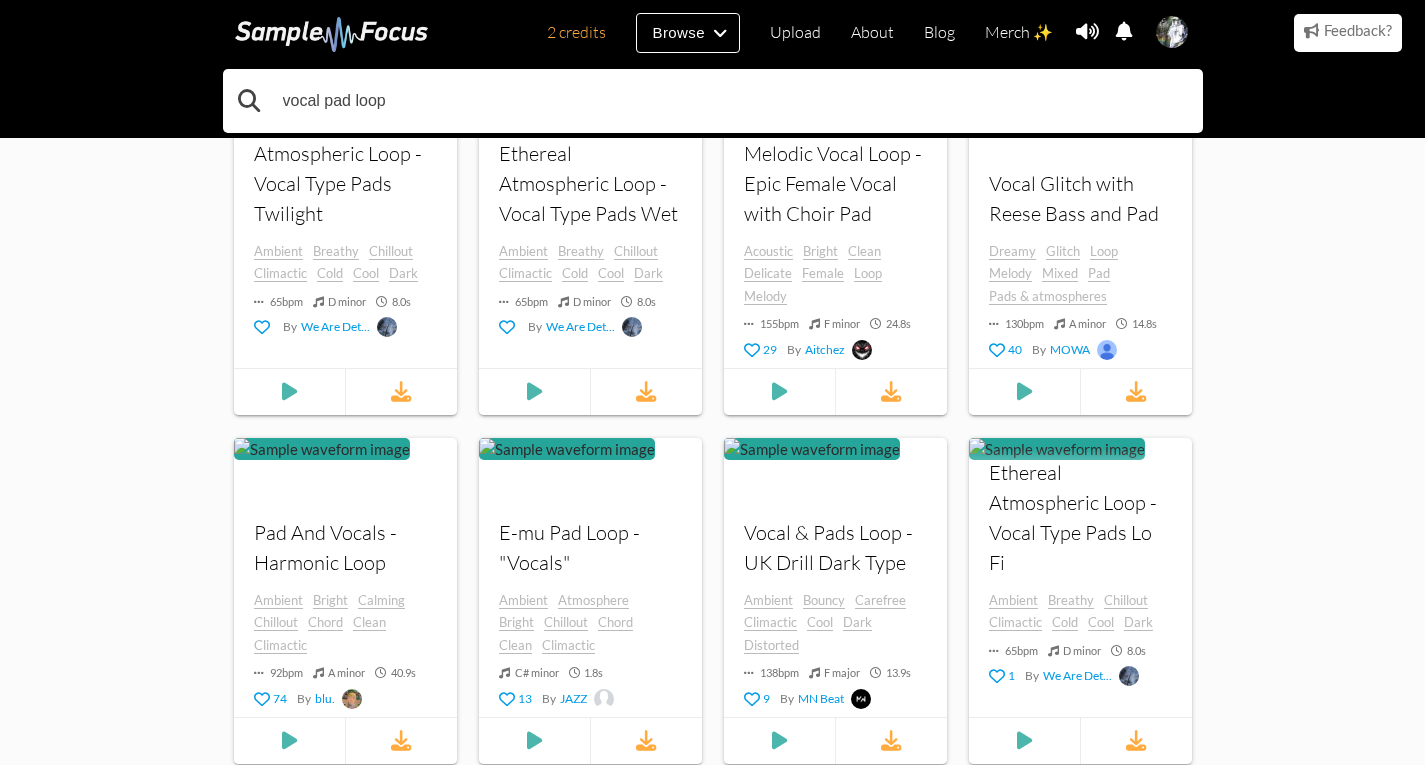 drag, startPoint x: 325, startPoint y: 103, endPoint x: 183, endPoint y: 170, distance: 157.01274 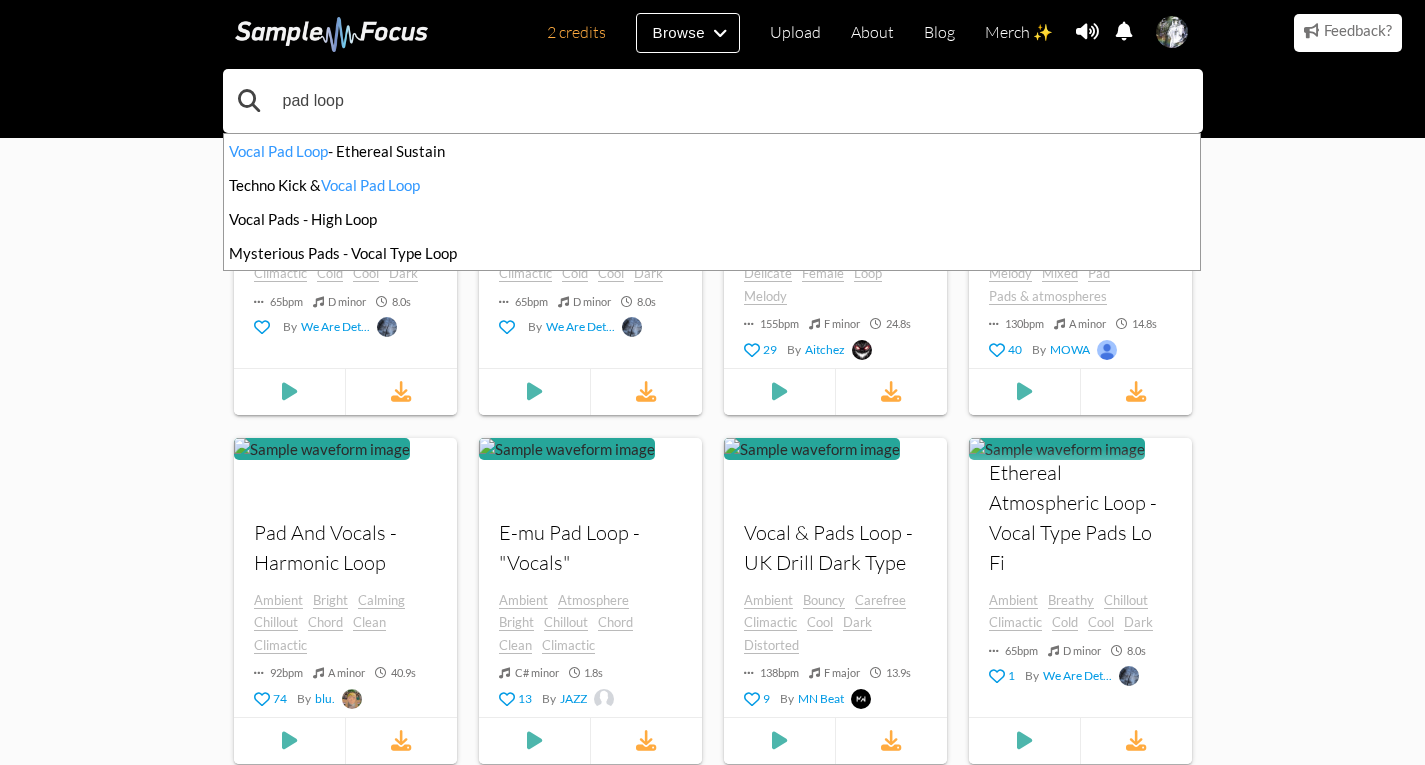 type on "pad loop" 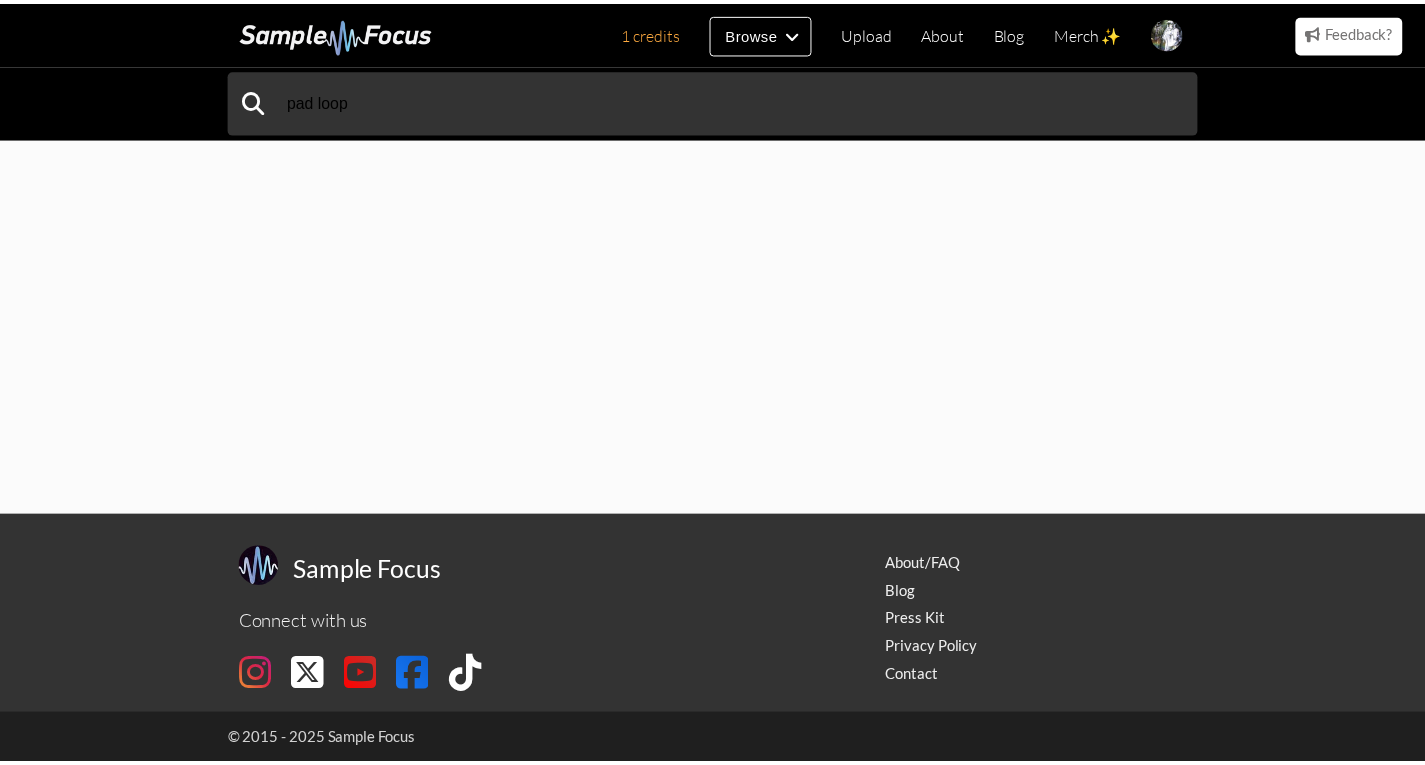 scroll, scrollTop: 0, scrollLeft: 0, axis: both 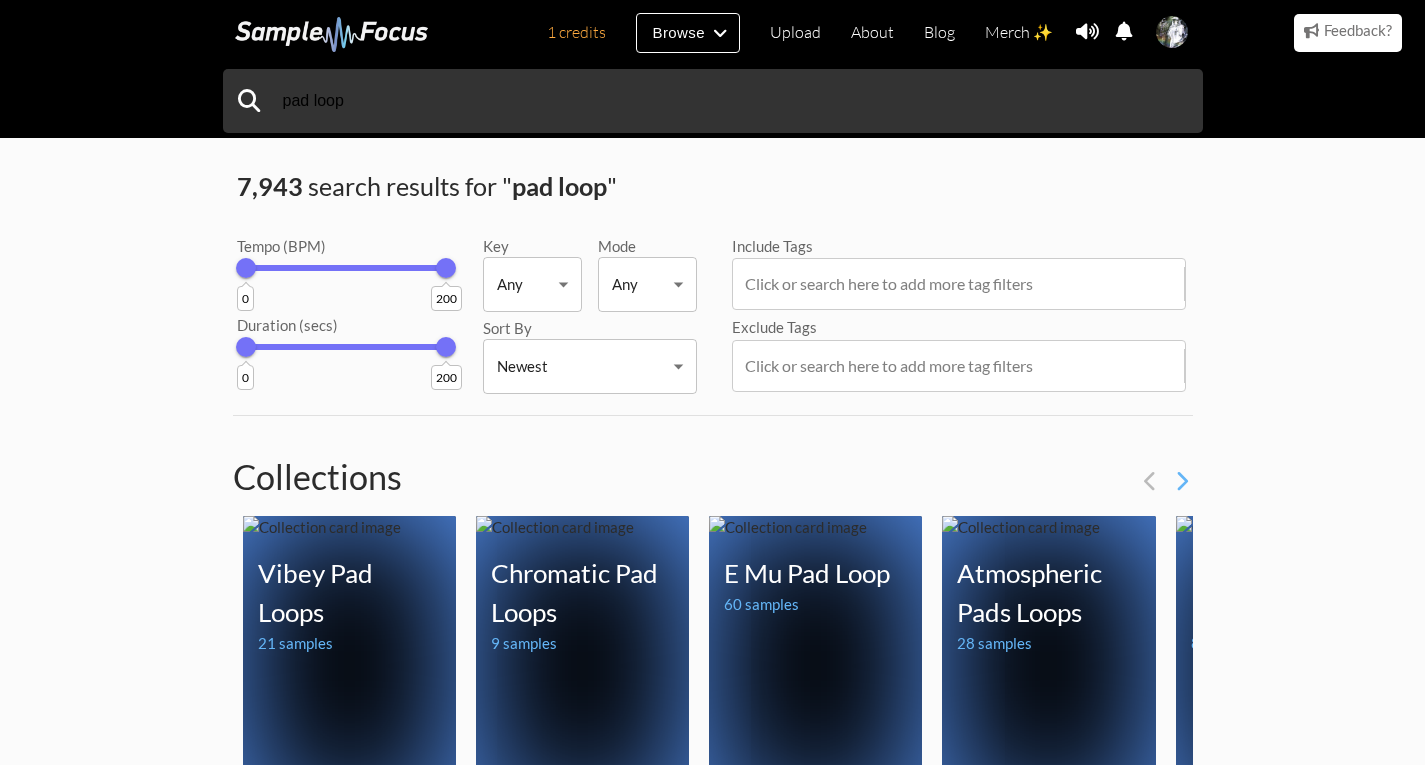click on "1 credits
Browse
Upload
About
Blog
Merch ✨
Notifications Settings You have no notifications. View all notifications
Account
Subscription
Analytics
Notifications
Notification Settings
Log Out
1 credits
Categories
Tags
Collections
Upload
About
Blog
Merch ✨
Account
Subscription
Analytics
Log Out
pad loop" at bounding box center [712, 1480] 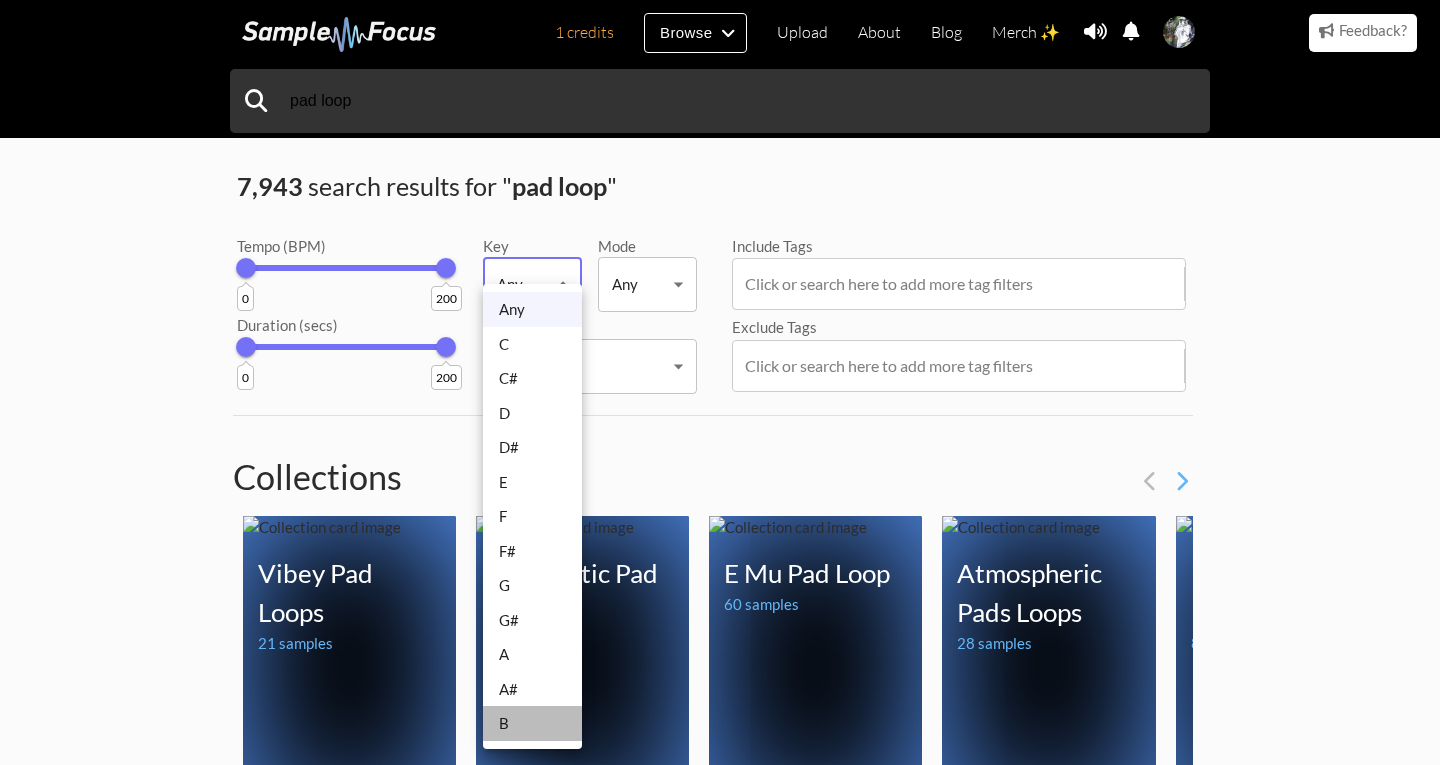 click on "B" at bounding box center (532, 723) 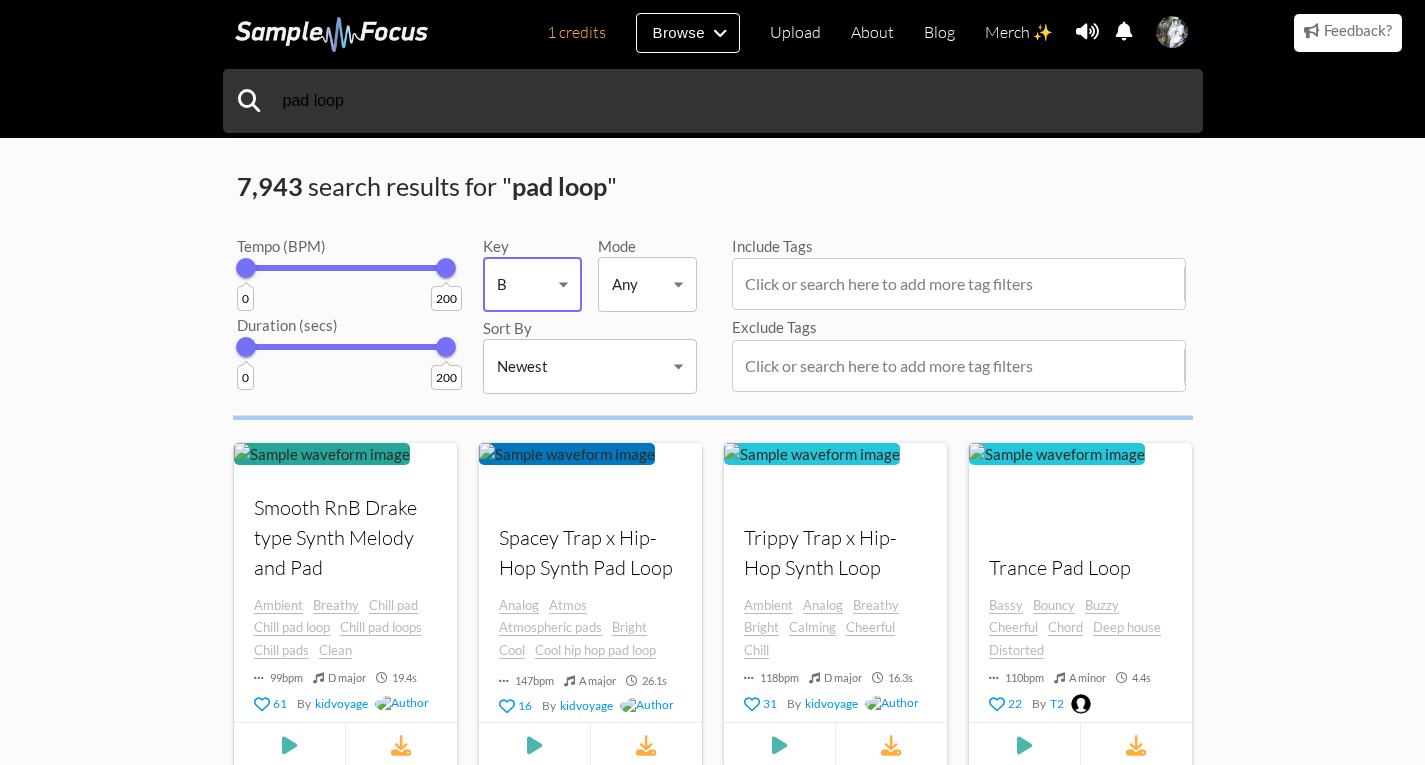 click on "1 credits
Browse
Upload
About
Blog
Merch ✨
Notifications Settings Corpse Valentino   favorited 'House Phonk Drums - Stabs Loop' 2 months ago SpiderMan Zero   favorited 'House Phonk Drums - Stabs Loop' 2 months ago PHONK   favorited 'House Phonk Drums - Stabs Loop' 3 months ago BloomBrMedia   favorited 'House Phonk Drums - Stabs Loop' 4 months ago Дмитрий Раловец   favorited 'House Phonk Drums - Stabs Loop' 6 months ago Thanh Sang   favorited 'House Phonk Drums - Stabs Loop' 7 months ago Hijo   favorited 'House Phonk Drums - Stabs Loop' 10 months ago Tomas1401   favorited 'House Phonk Drums - Stabs Loop' 1 years ago ELXCTRICMANE   favorited 'House Phonk Drums - Stabs Loop' 1 years ago Calamitous Anomaly   1 years ago" at bounding box center [712, 1252] 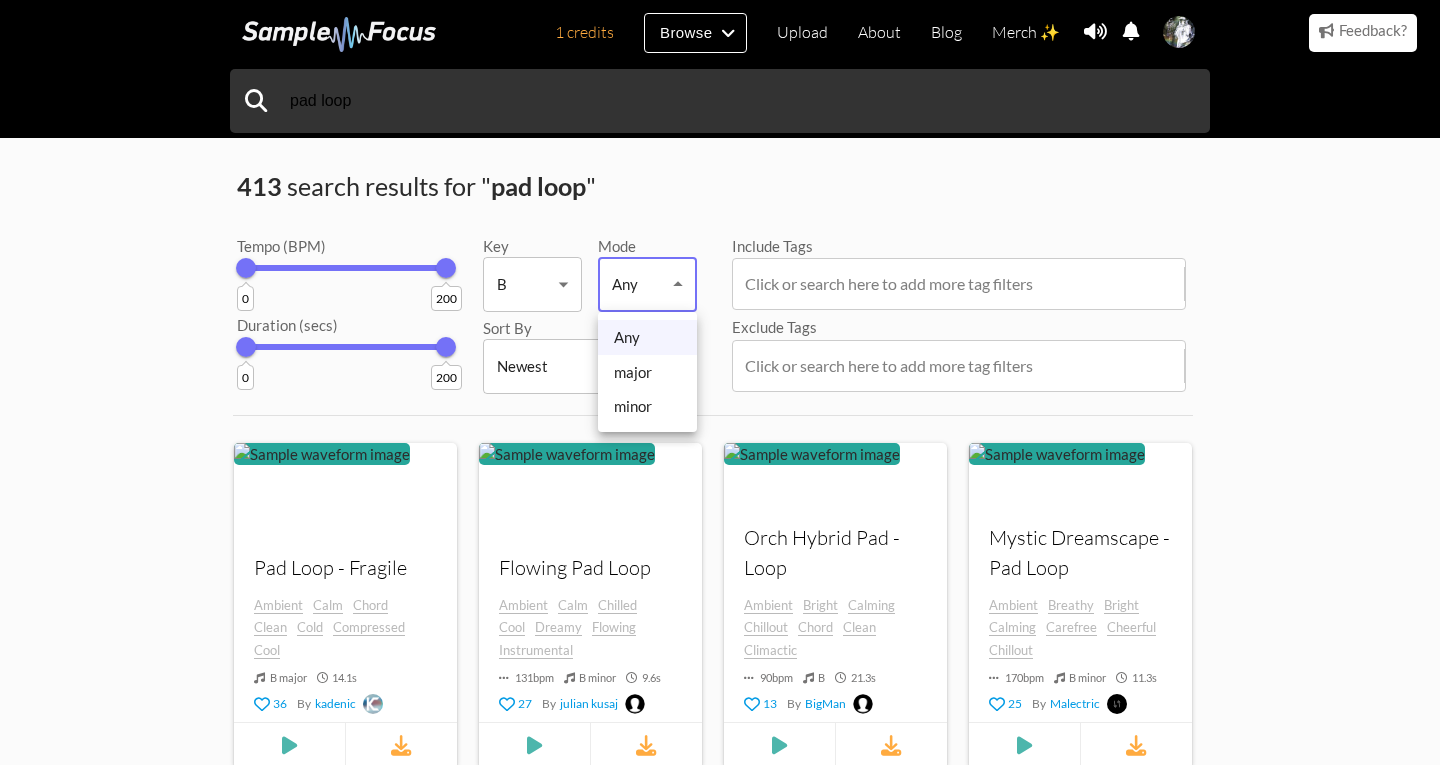 click on "major" at bounding box center [647, 372] 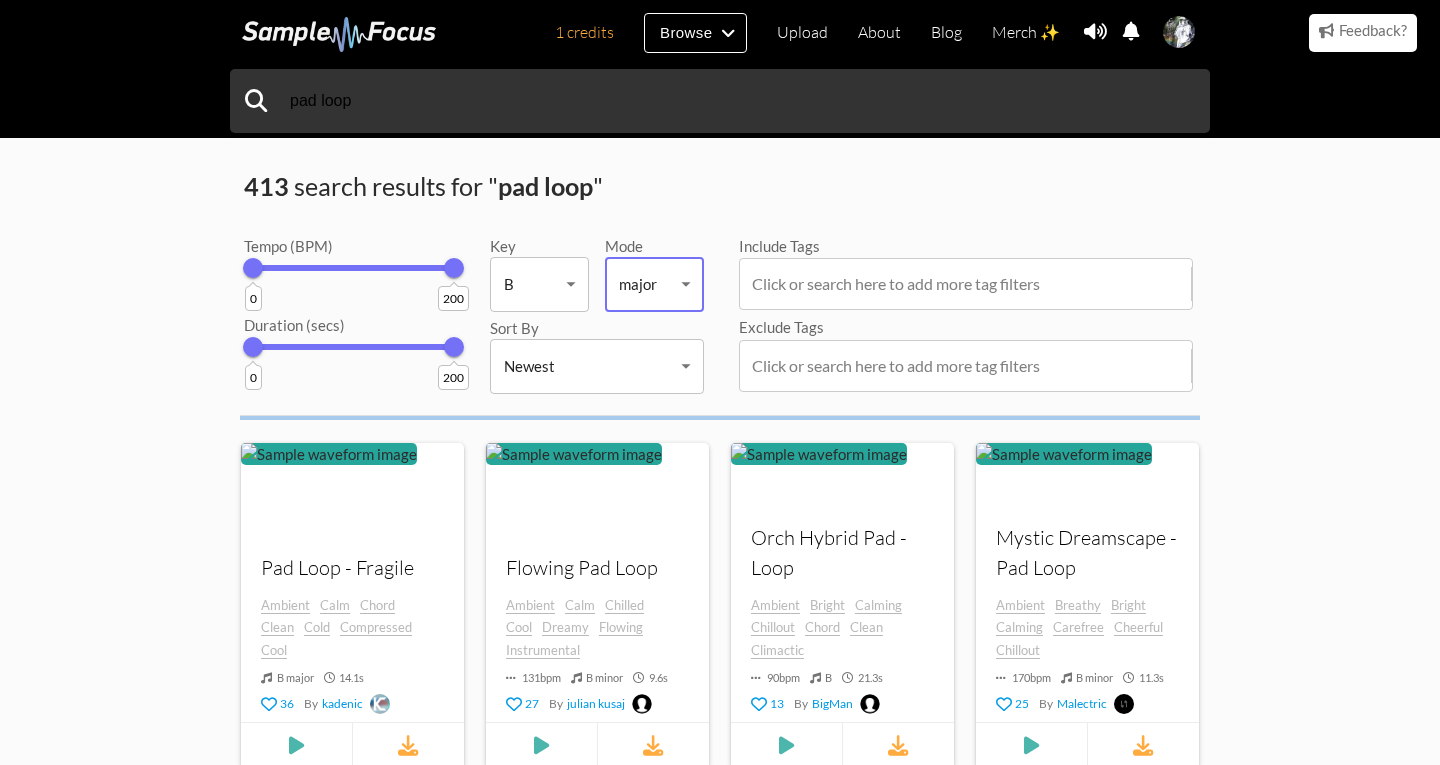 click on "1 credits
Browse
Upload
About
Blog
Merch ✨
Notifications Settings Corpse Valentino   favorited 'House Phonk Drums - Stabs Loop' 2 months ago SpiderMan Zero   favorited 'House Phonk Drums - Stabs Loop' 2 months ago PHONK   favorited 'House Phonk Drums - Stabs Loop' 3 months ago BloomBrMedia   favorited 'House Phonk Drums - Stabs Loop' 4 months ago Дмитрий Раловец   favorited 'House Phonk Drums - Stabs Loop' 6 months ago Thanh Sang   favorited 'House Phonk Drums - Stabs Loop' 7 months ago Hijo   favorited 'House Phonk Drums - Stabs Loop' 10 months ago Tomas1401   favorited 'House Phonk Drums - Stabs Loop' 1 years ago ELXCTRICMANE   favorited 'House Phonk Drums - Stabs Loop' 1 years ago Calamitous Anomaly   1 years ago" at bounding box center (720, 1252) 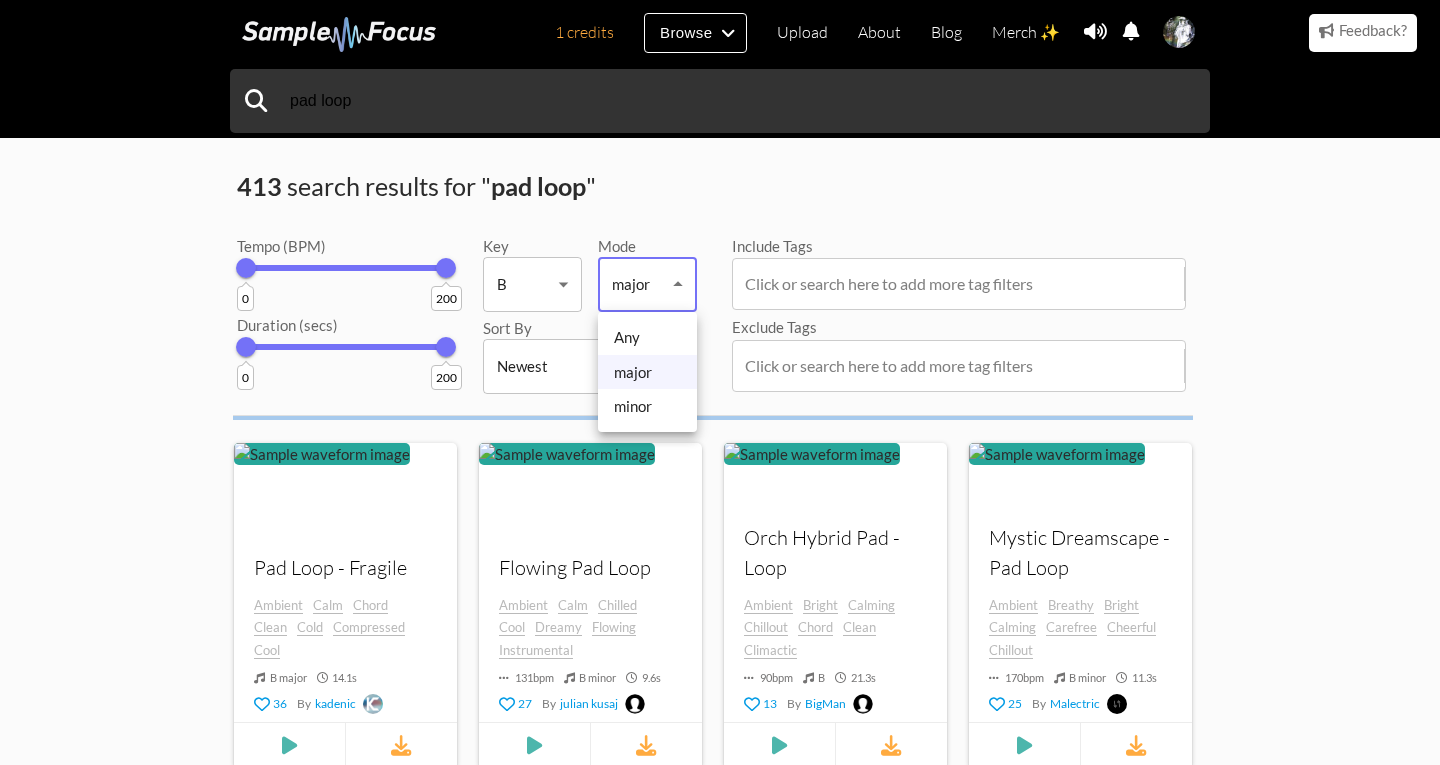 click on "minor" at bounding box center (647, 406) 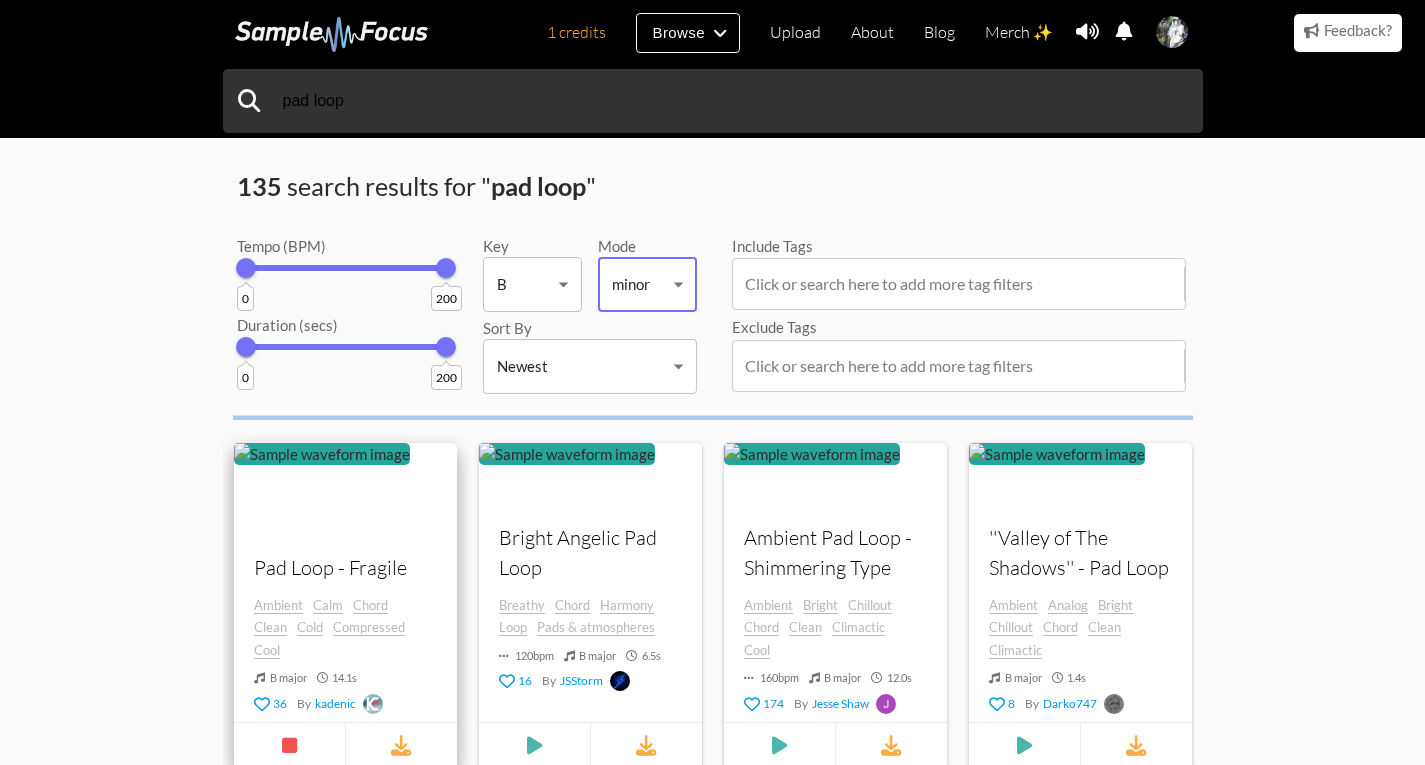 scroll, scrollTop: 200, scrollLeft: 0, axis: vertical 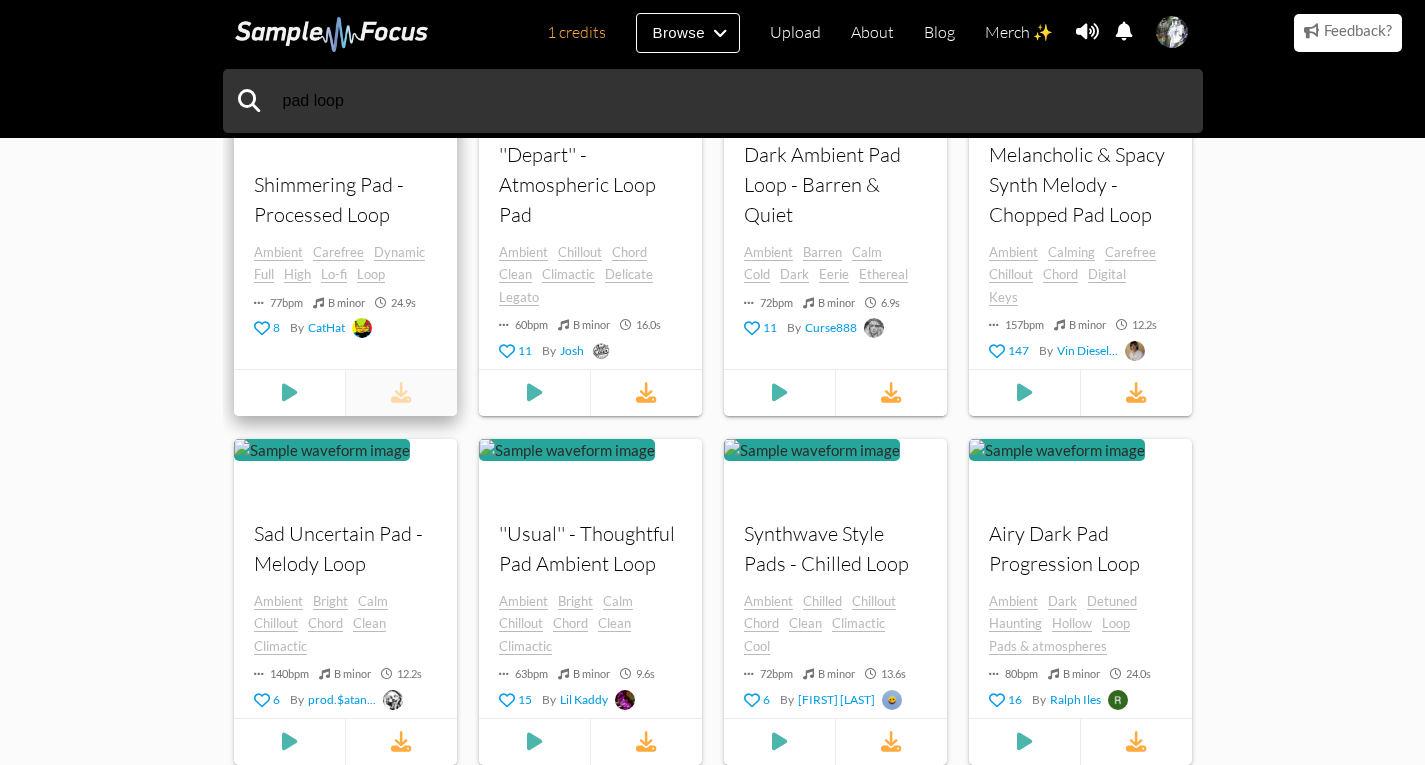 click at bounding box center (400, 392) 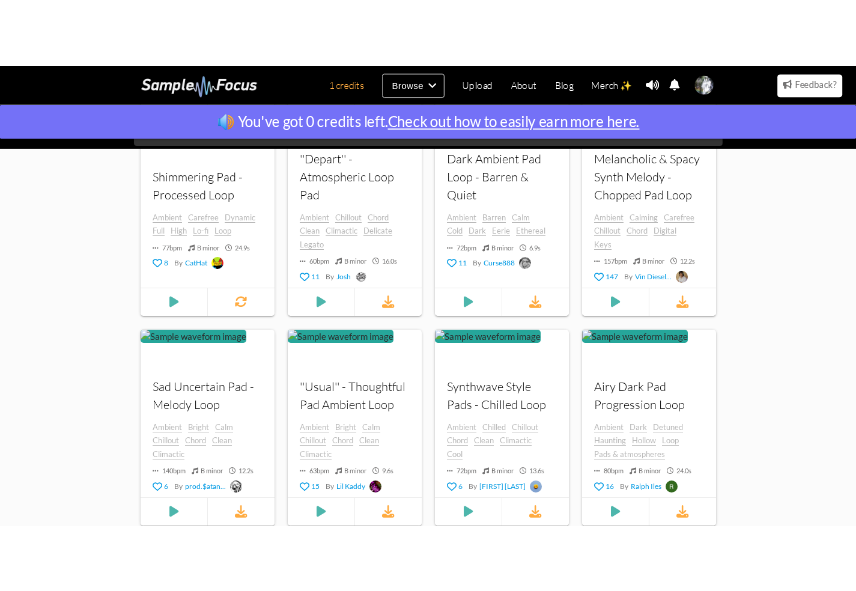 scroll, scrollTop: 1440, scrollLeft: 0, axis: vertical 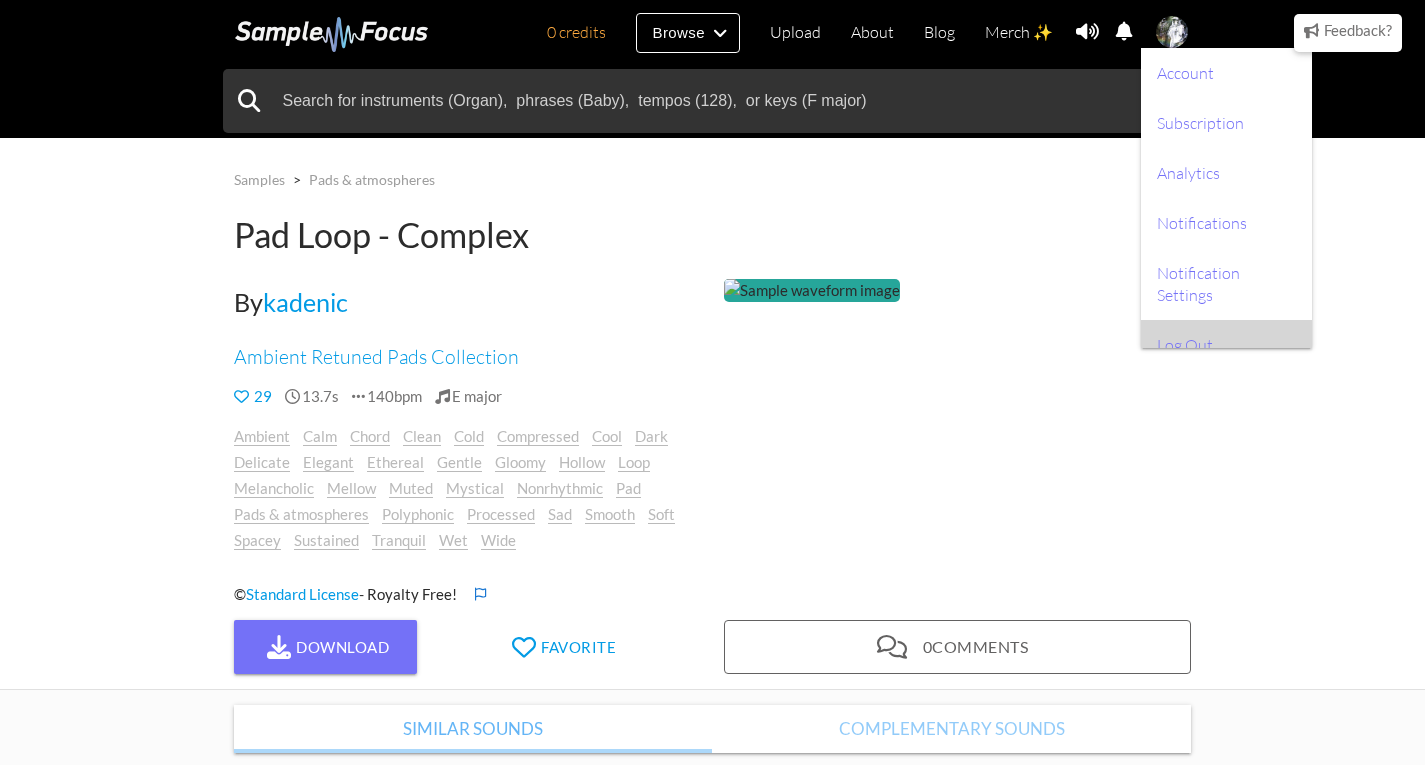 click on "Log Out" at bounding box center (1226, 345) 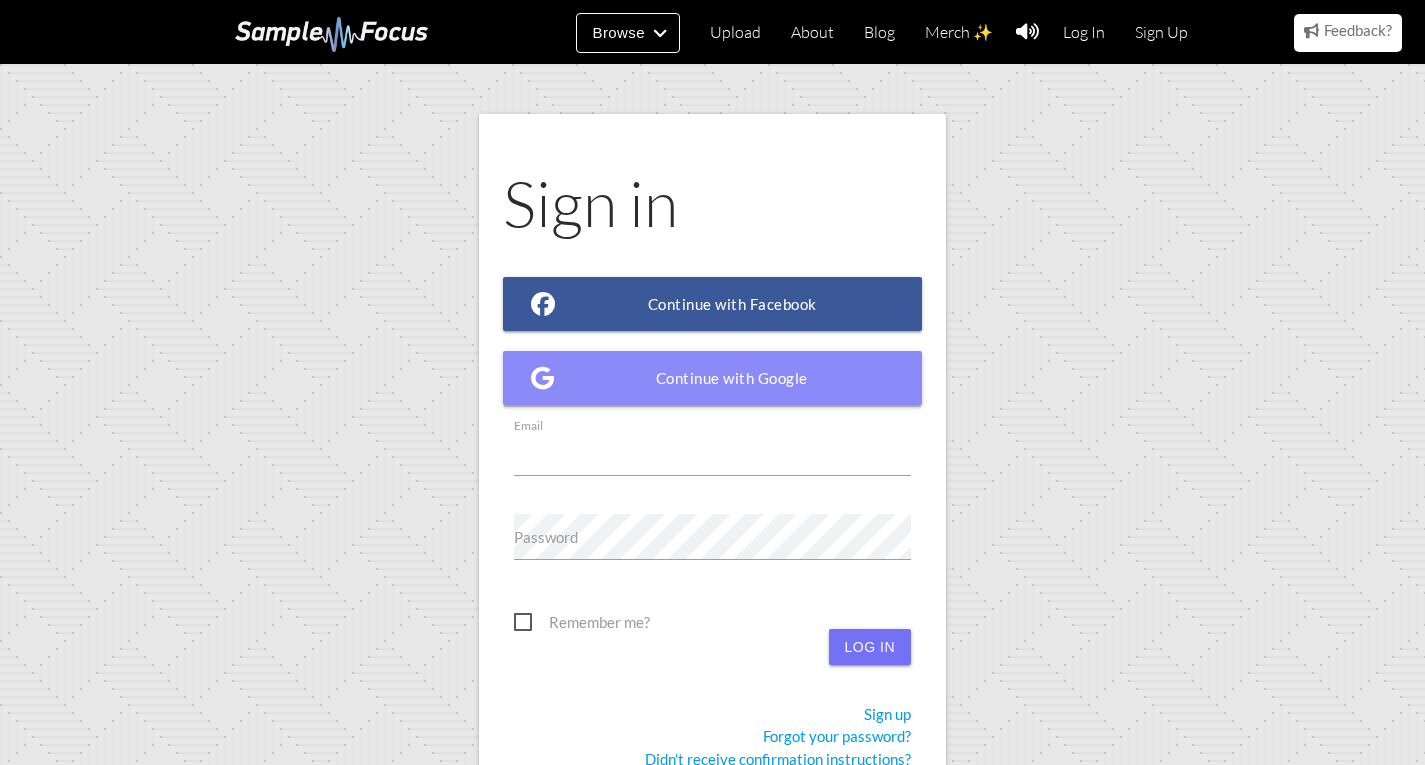scroll, scrollTop: 0, scrollLeft: 0, axis: both 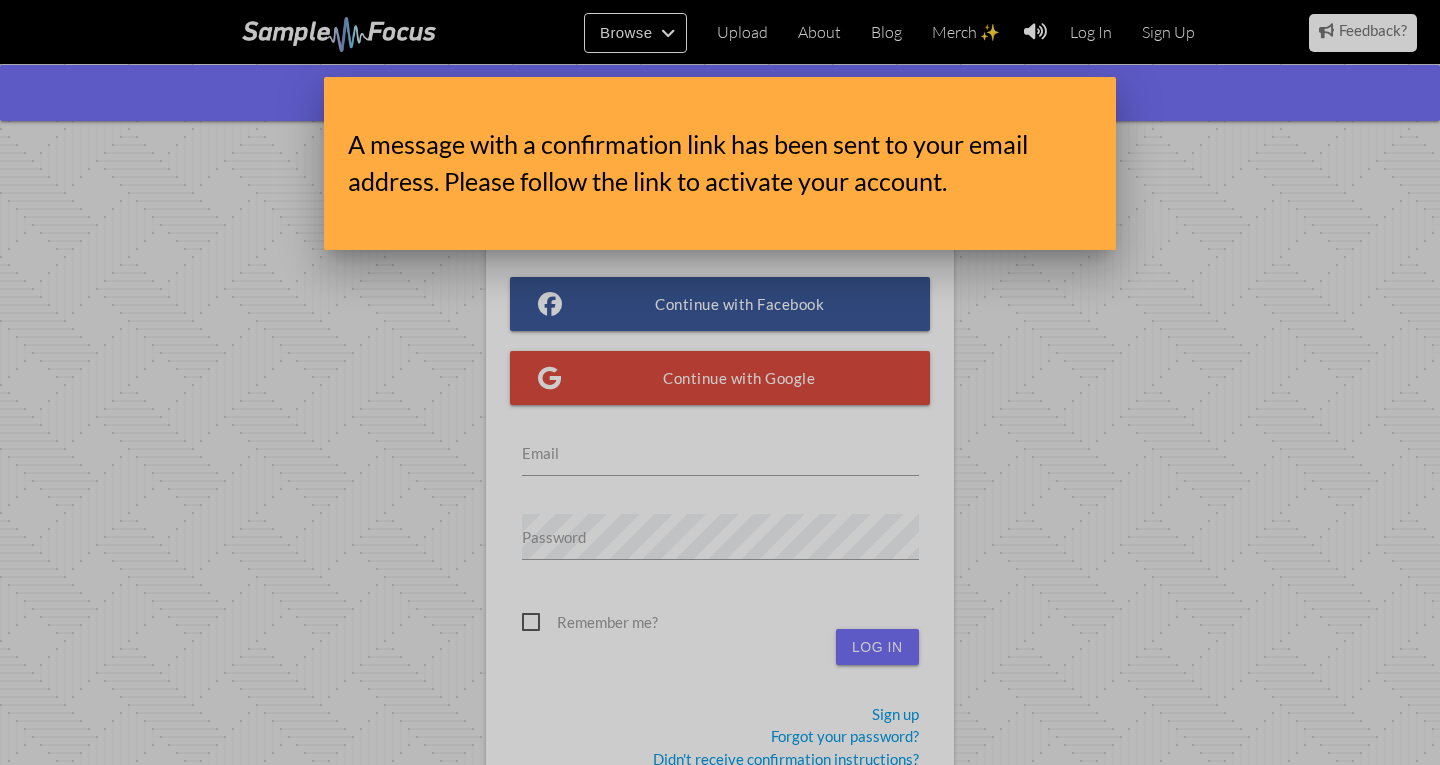 drag, startPoint x: 748, startPoint y: 329, endPoint x: 776, endPoint y: 287, distance: 50.47772 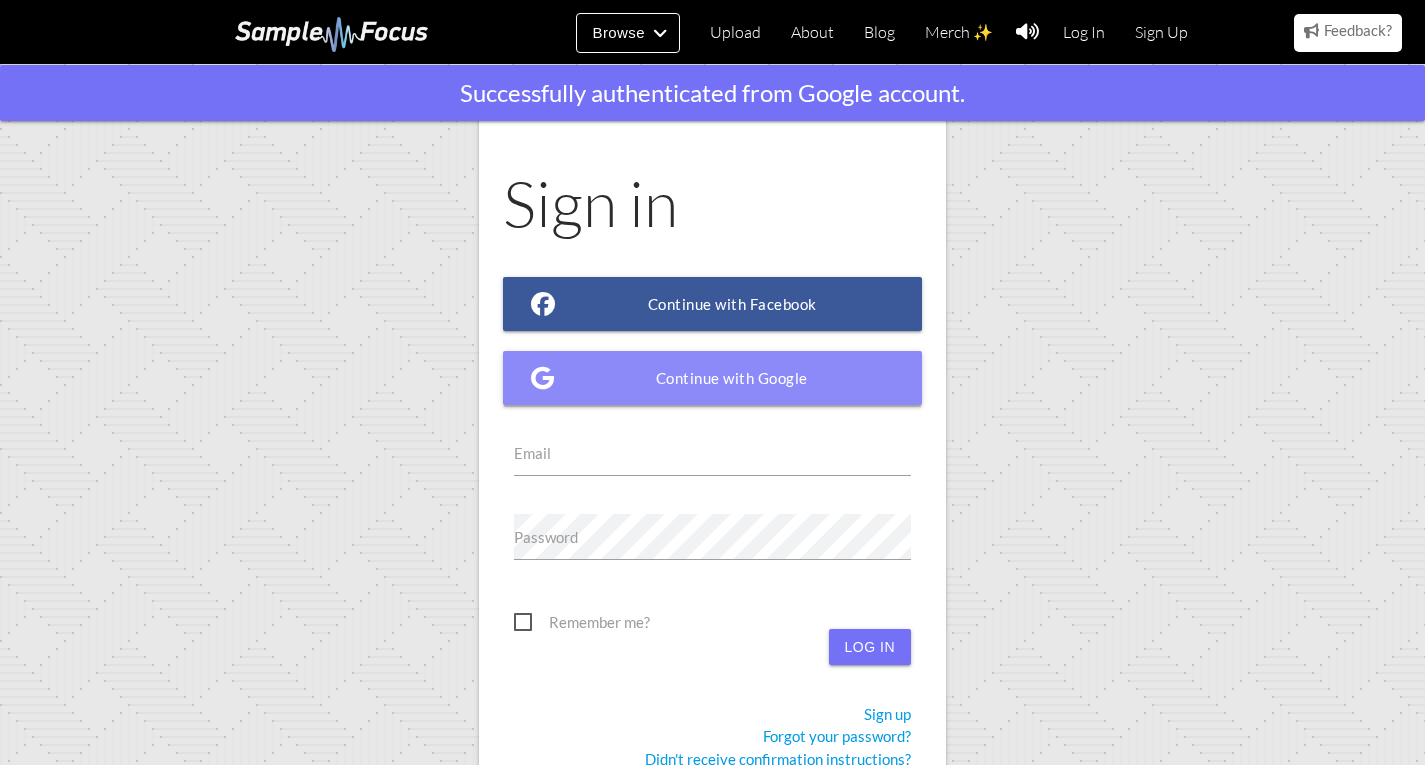 click on "Continue with Google" at bounding box center (713, 378) 